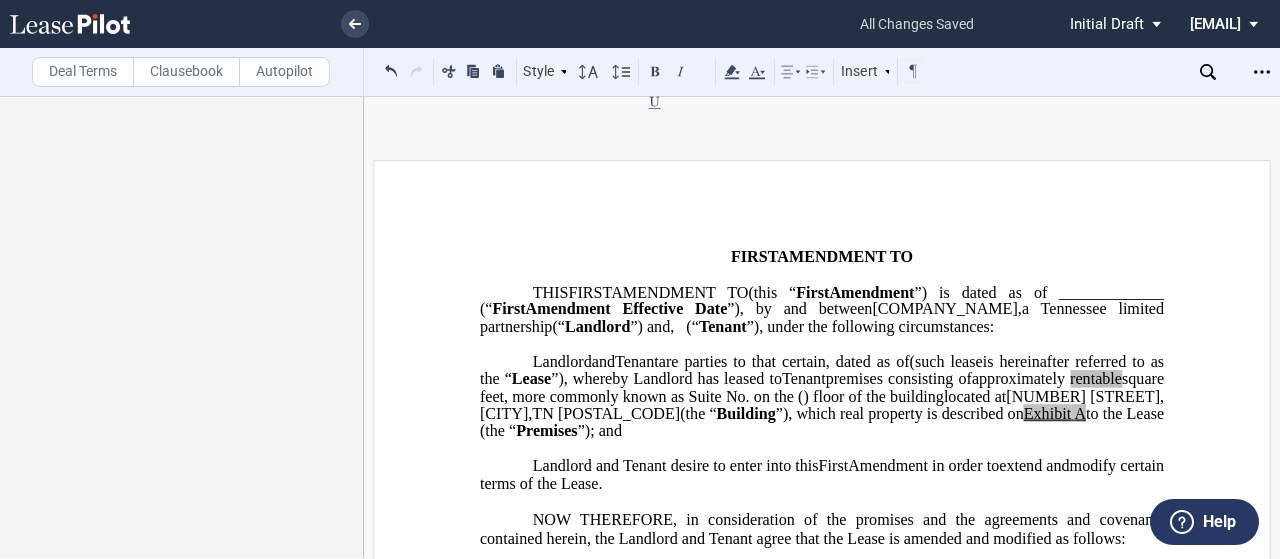 scroll, scrollTop: 0, scrollLeft: 0, axis: both 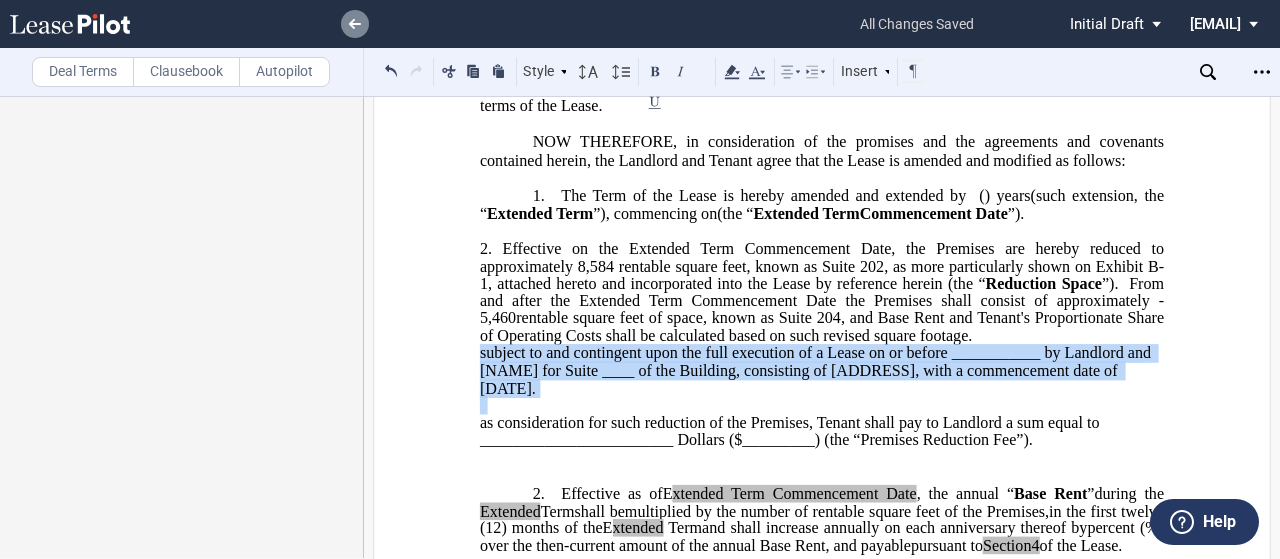 click 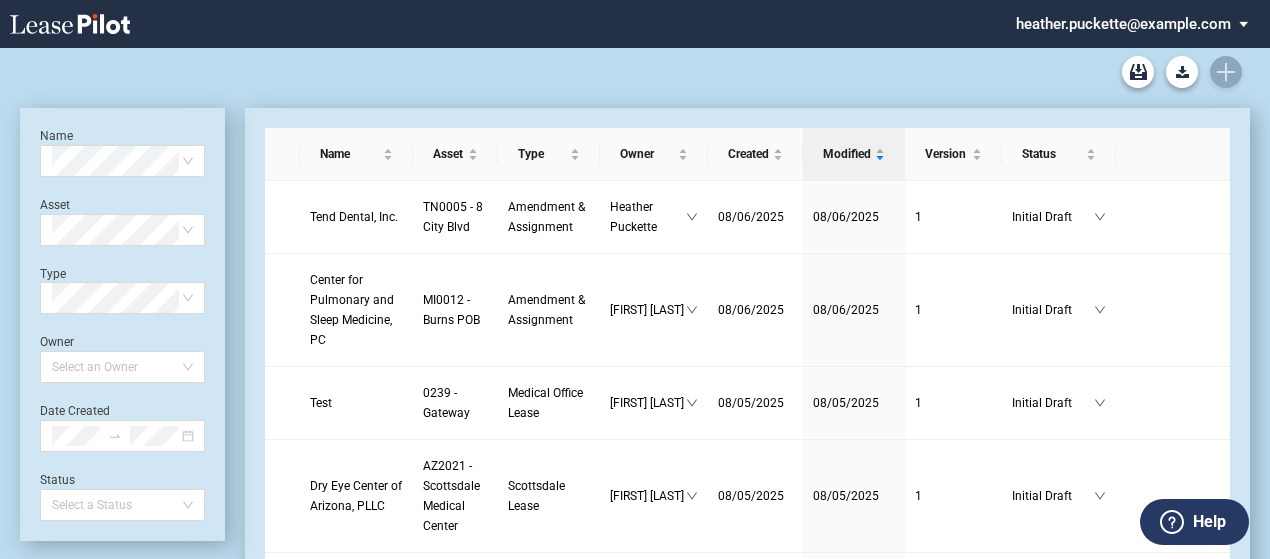scroll, scrollTop: 0, scrollLeft: 0, axis: both 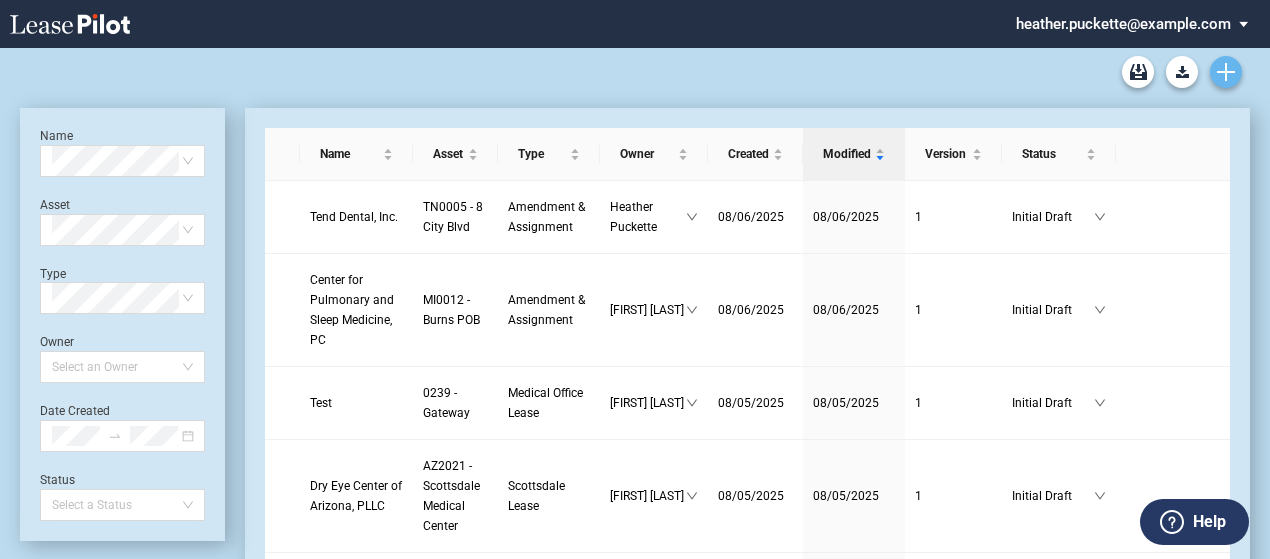 click 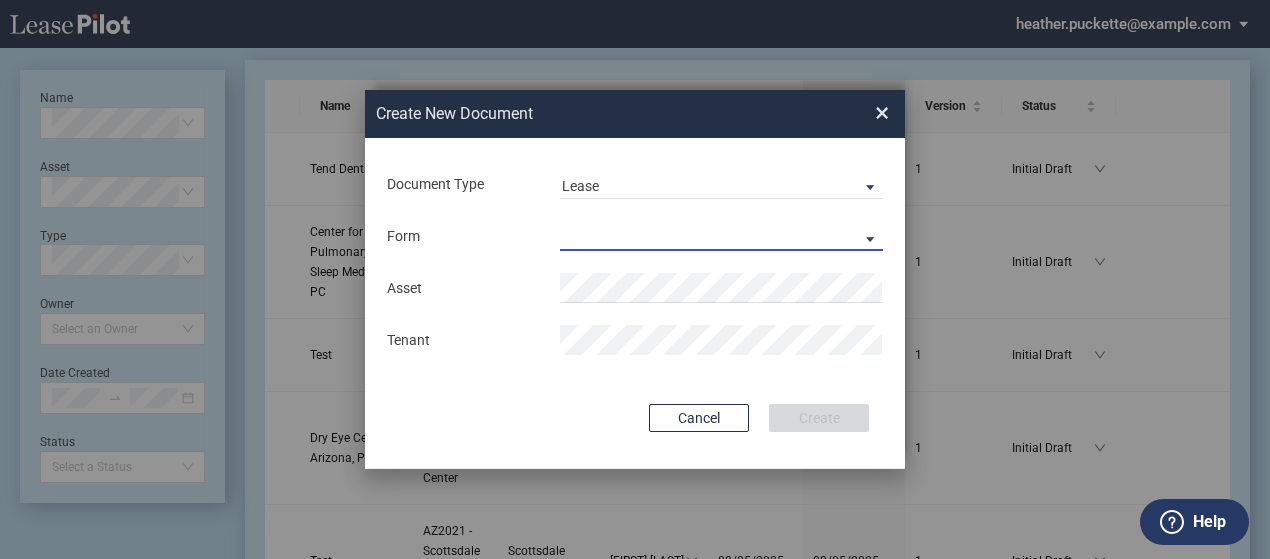 click on "Medical Office Lease
Scottsdale Lease
Louisville Lease
1370 Medical Place Lease
Medical City Lease
HCA Lease
Seattle Lease
Nordstrom Tower Lease" at bounding box center (721, 236) 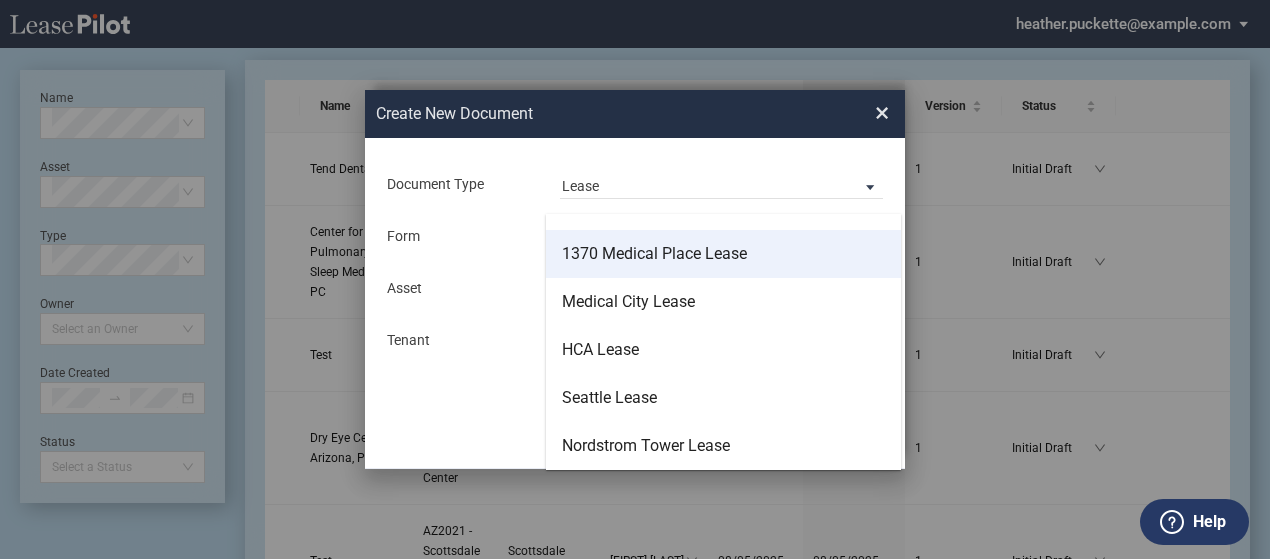 scroll, scrollTop: 0, scrollLeft: 0, axis: both 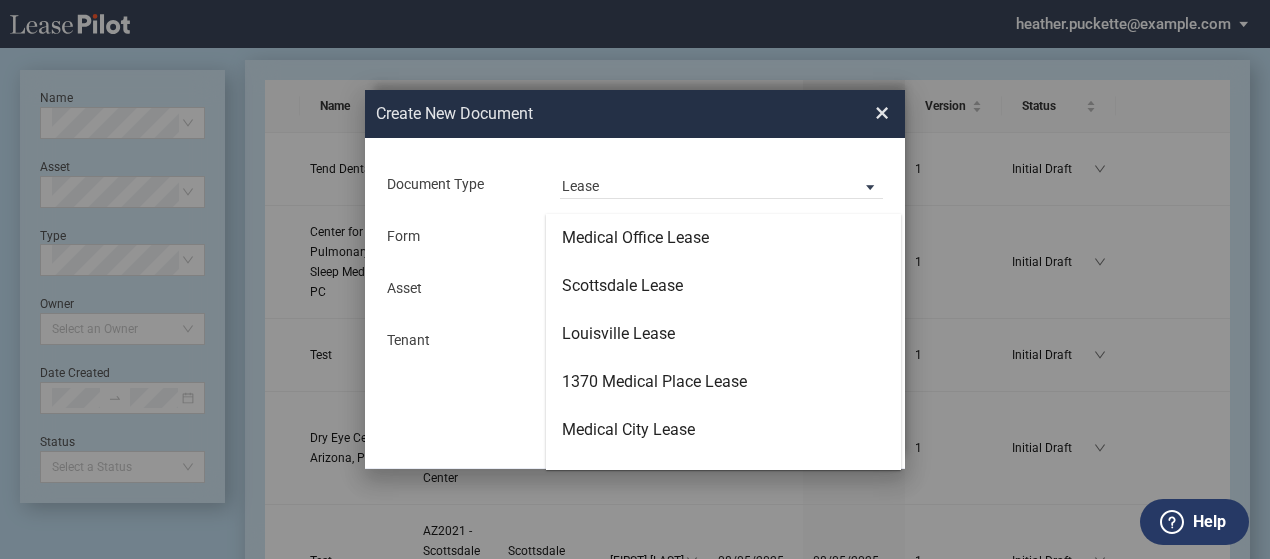 click at bounding box center (635, 303) 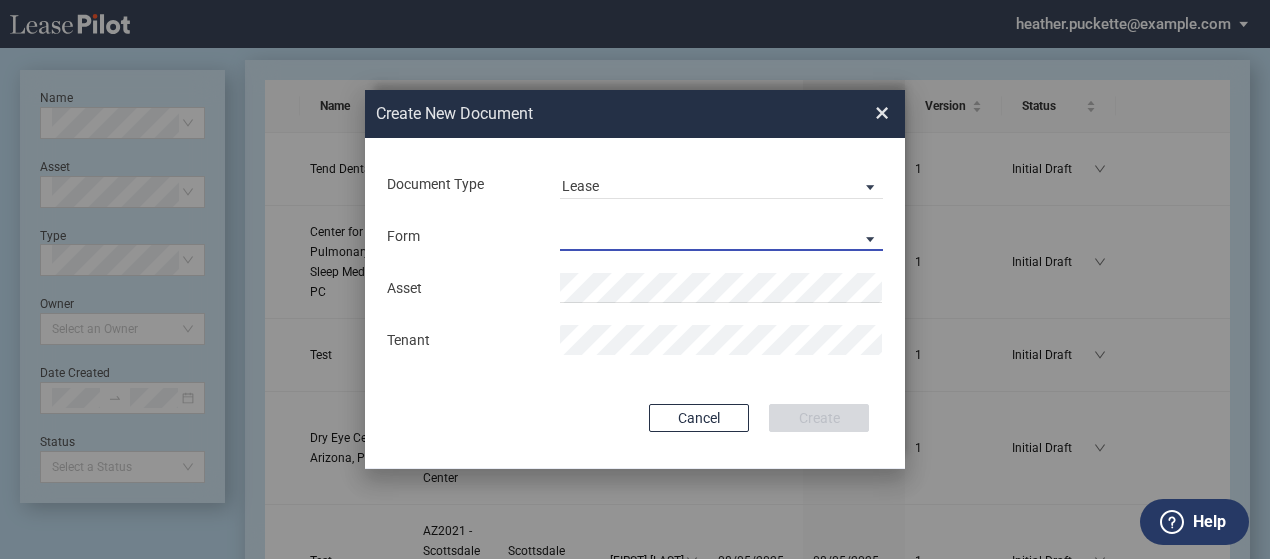 click at bounding box center [721, 236] 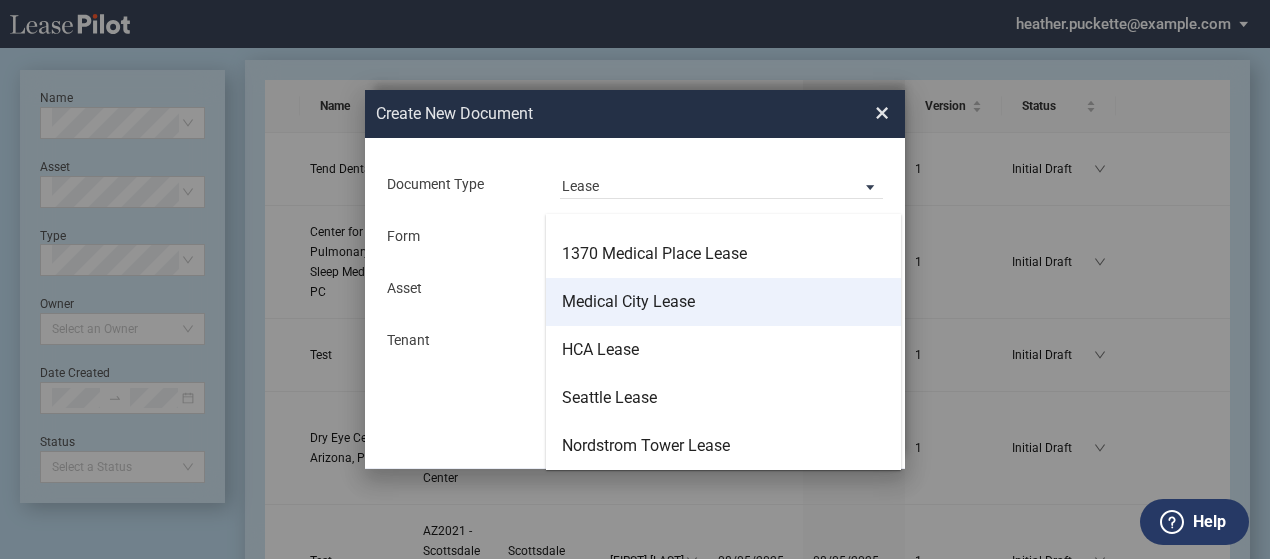scroll, scrollTop: 0, scrollLeft: 0, axis: both 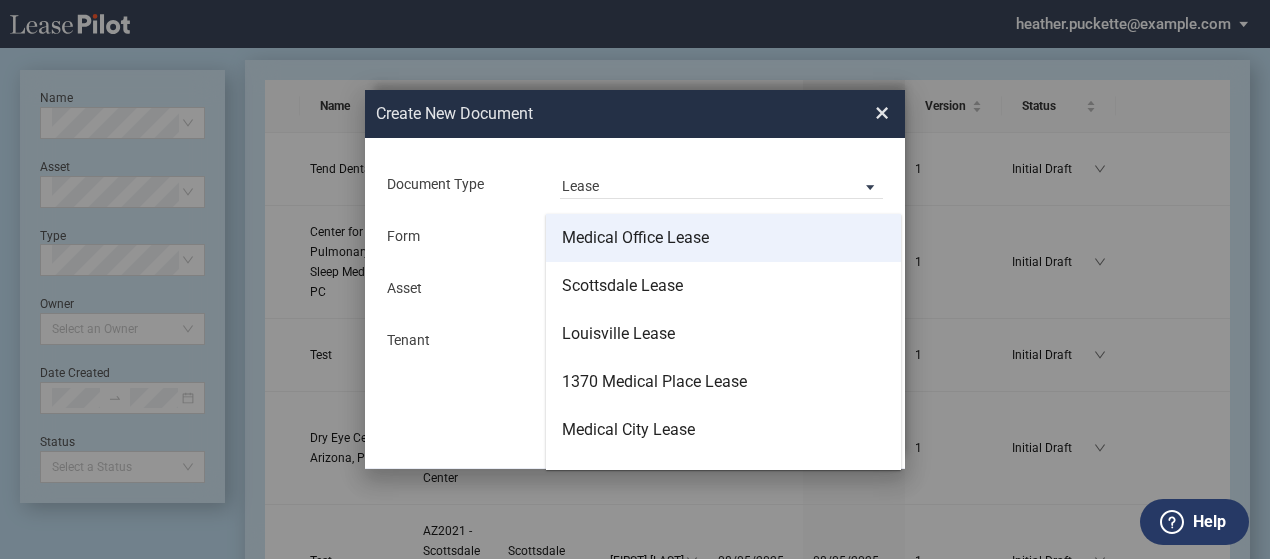 click on "Medical Office Lease" at bounding box center (723, 238) 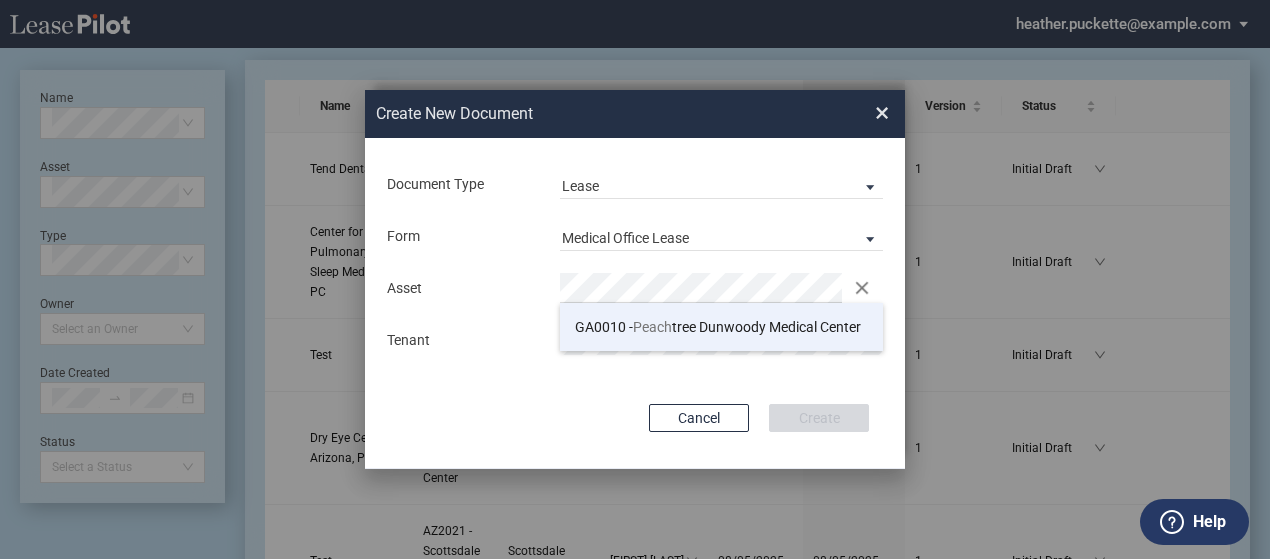 click on "GA0010 -  Peach tree Dunwoody Medical Center" at bounding box center (721, 327) 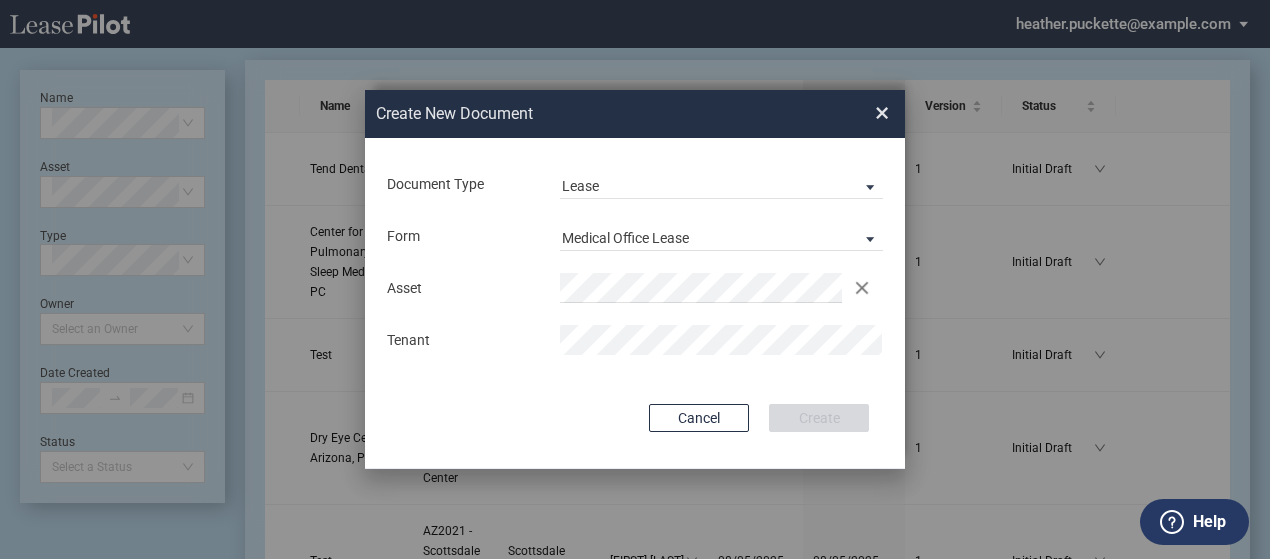 click on "Asset
Clear
Tenant" at bounding box center (635, 314) 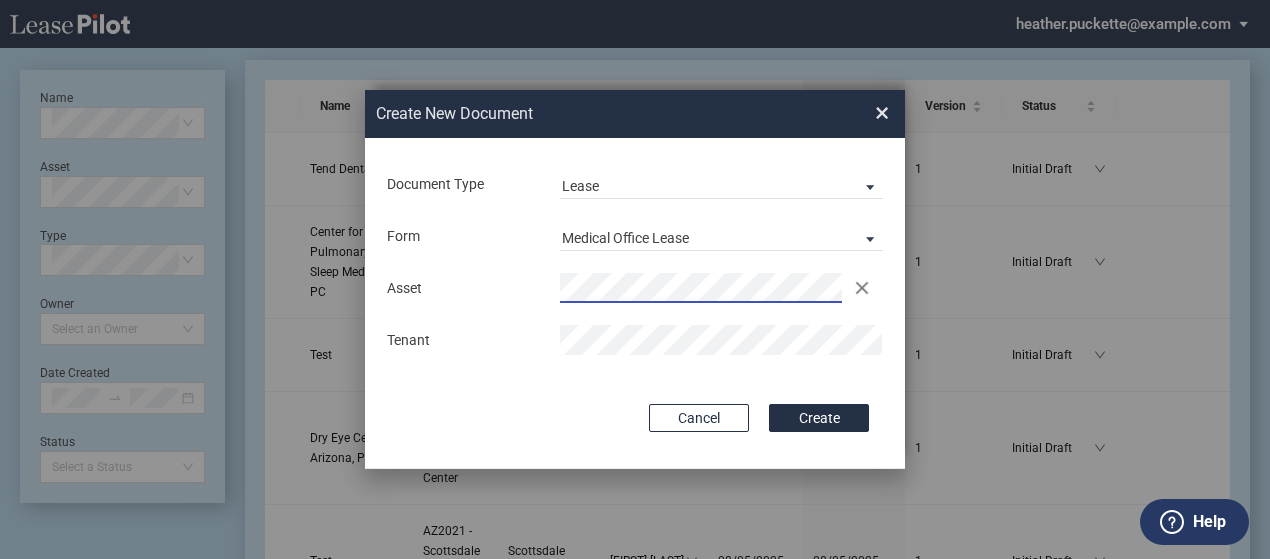 click on "Asset
Clear" at bounding box center (635, 288) 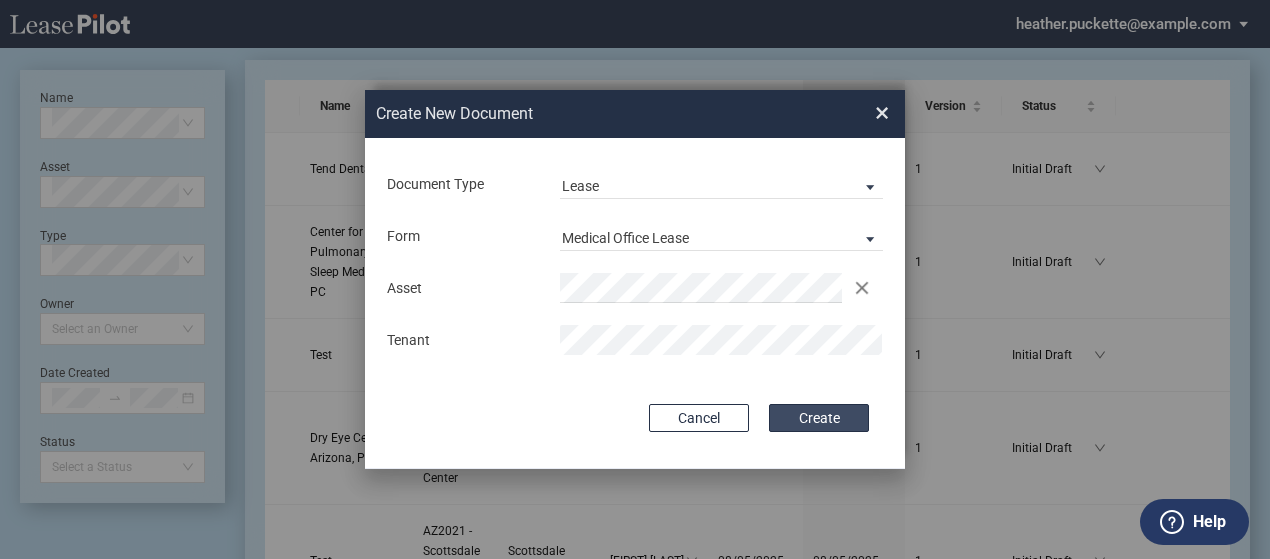 click on "Create" at bounding box center (819, 418) 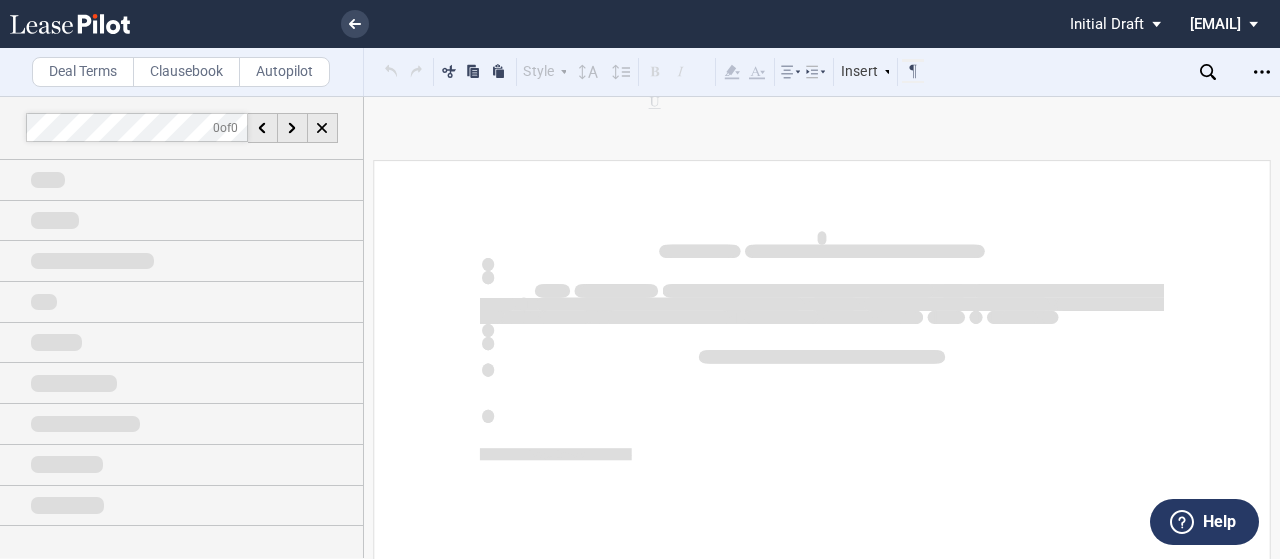 scroll, scrollTop: 0, scrollLeft: 0, axis: both 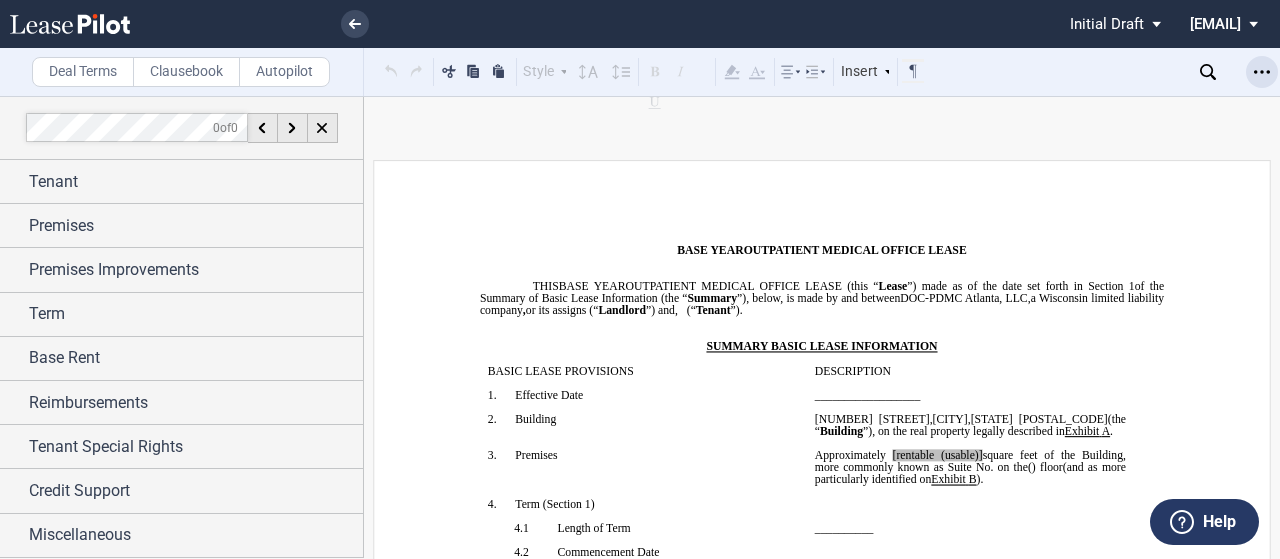 click at bounding box center [1262, 72] 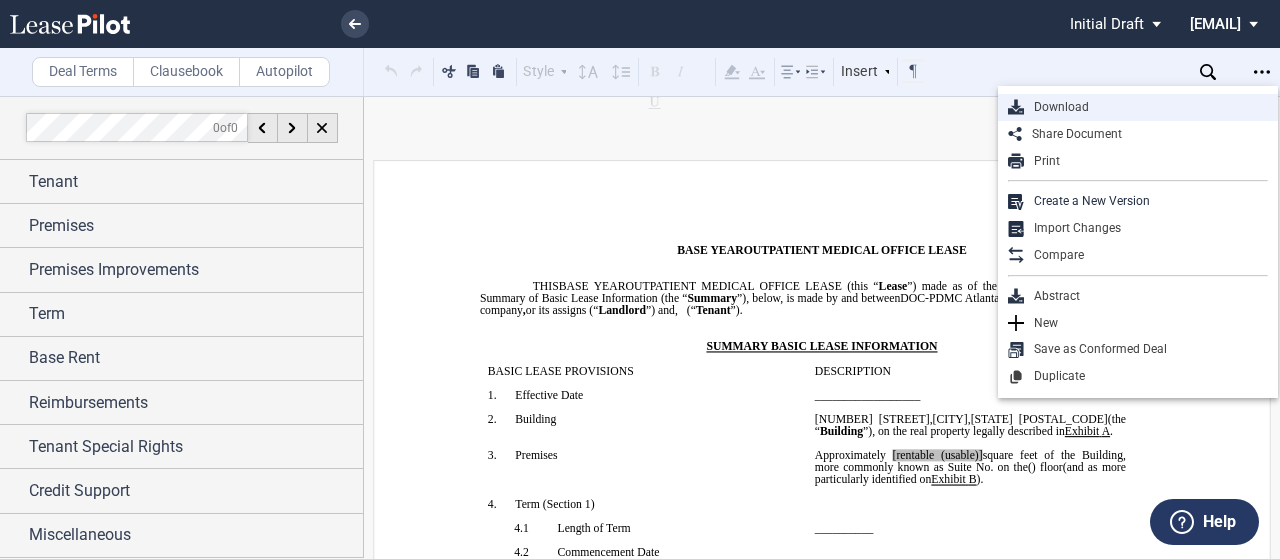 click on "Download" at bounding box center [1146, 107] 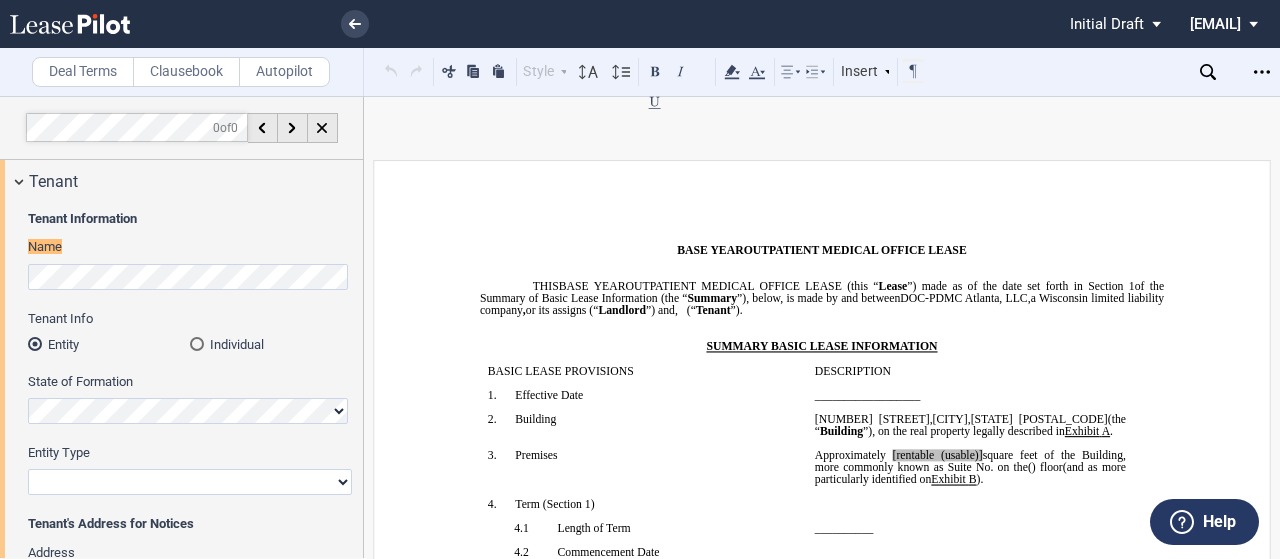 click on "1.          Effective Date" at bounding box center (656, 395) 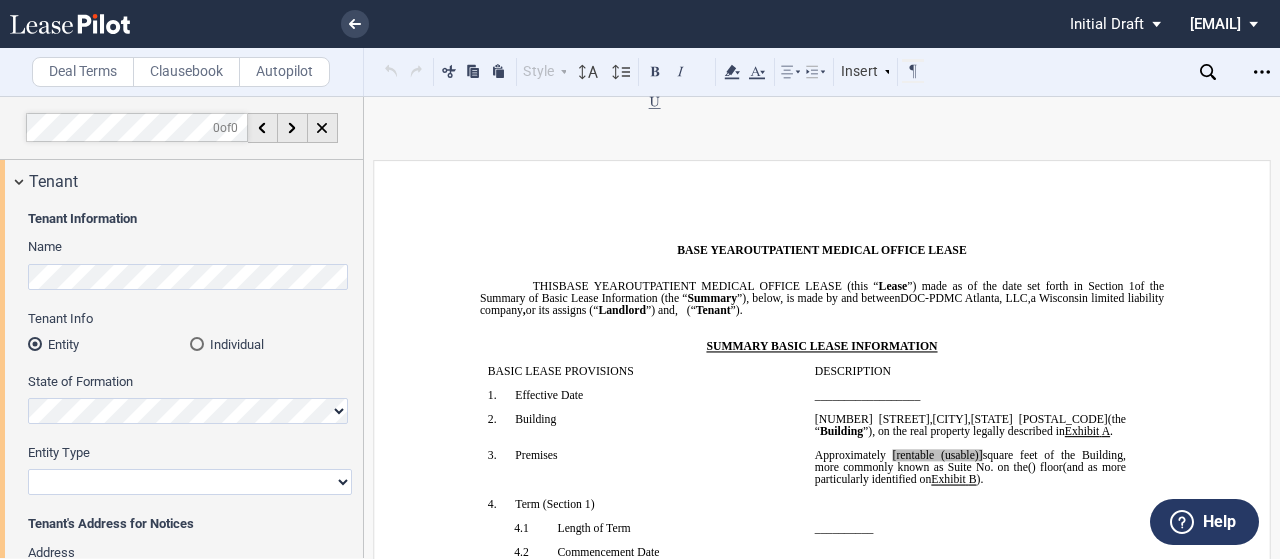 drag, startPoint x: 80, startPoint y: 431, endPoint x: 516, endPoint y: 425, distance: 436.0413 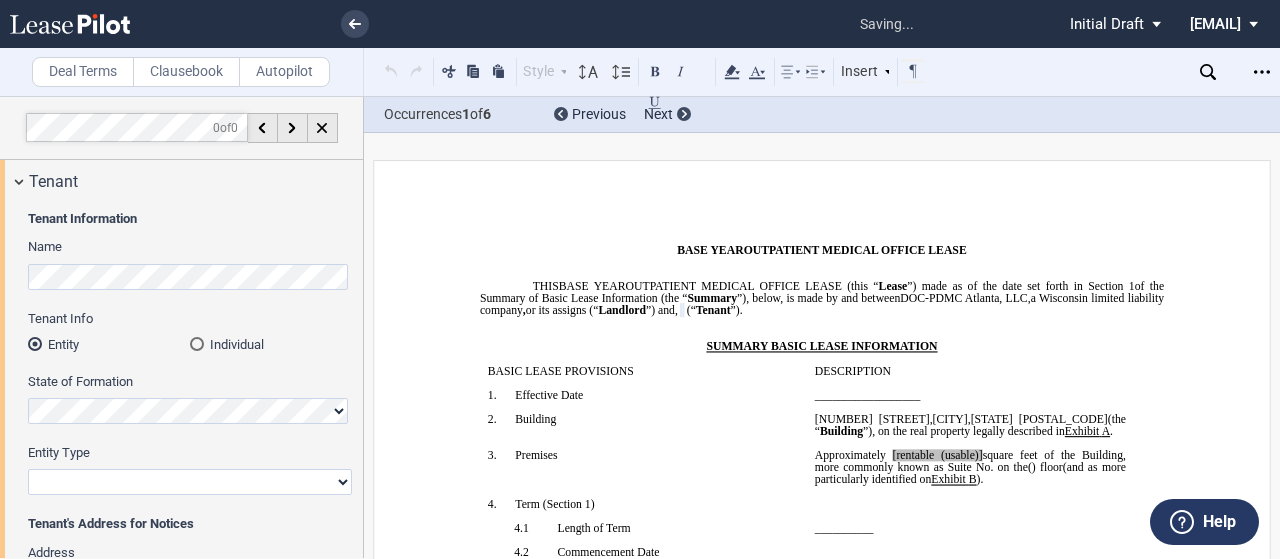 click on "Corporation
Limited Liability Company
General Partnership
Limited Partnership
Other" at bounding box center (190, 482) 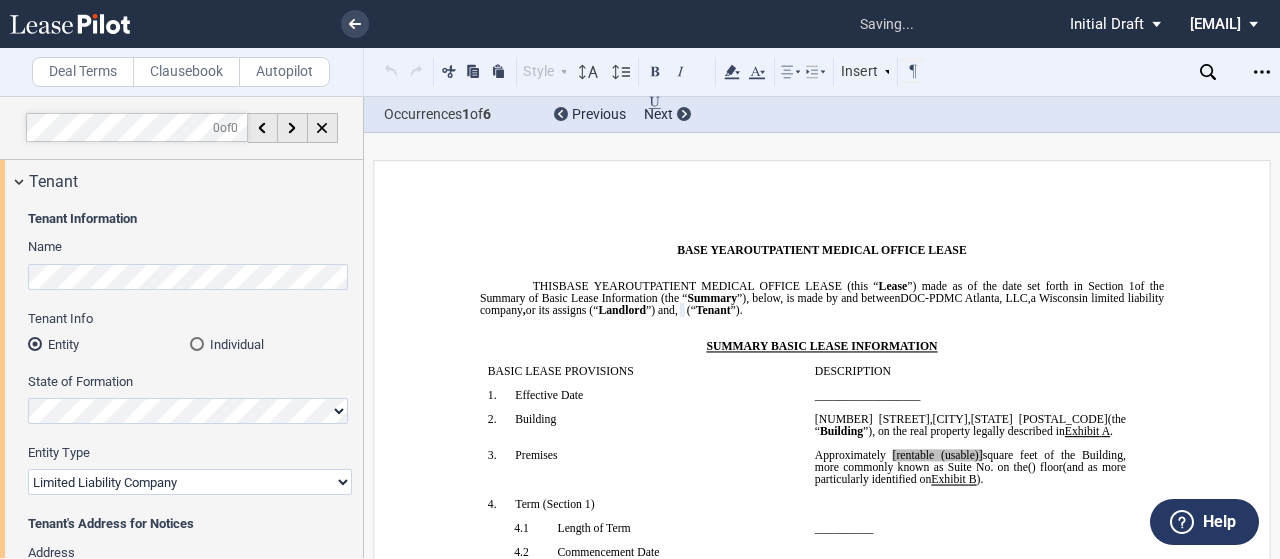 click on "Corporation
Limited Liability Company
General Partnership
Limited Partnership
Other" at bounding box center (190, 482) 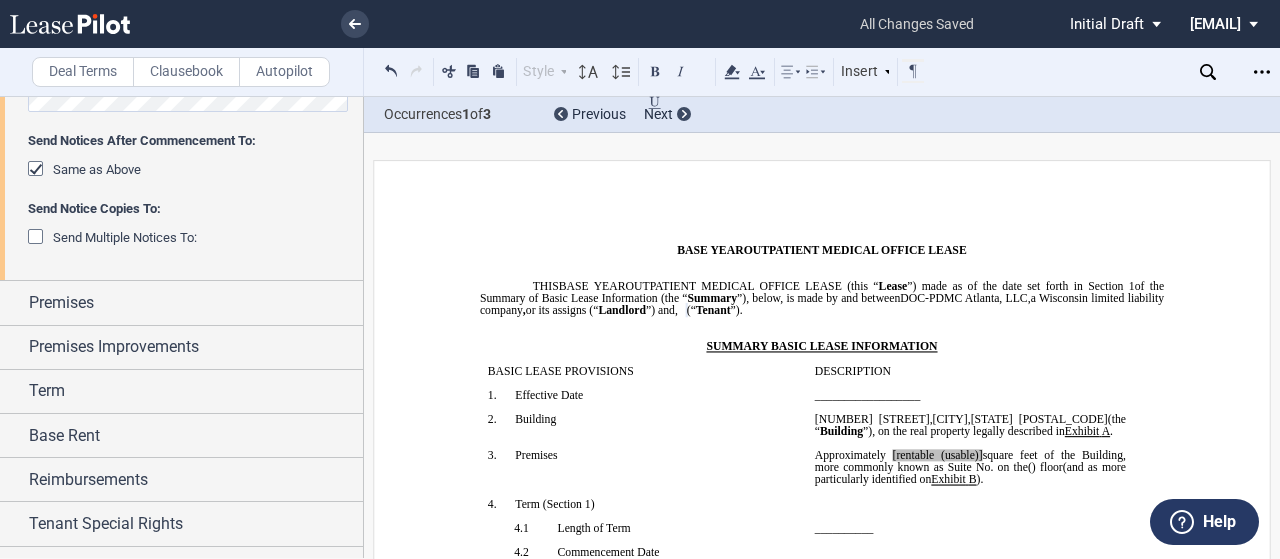scroll, scrollTop: 631, scrollLeft: 0, axis: vertical 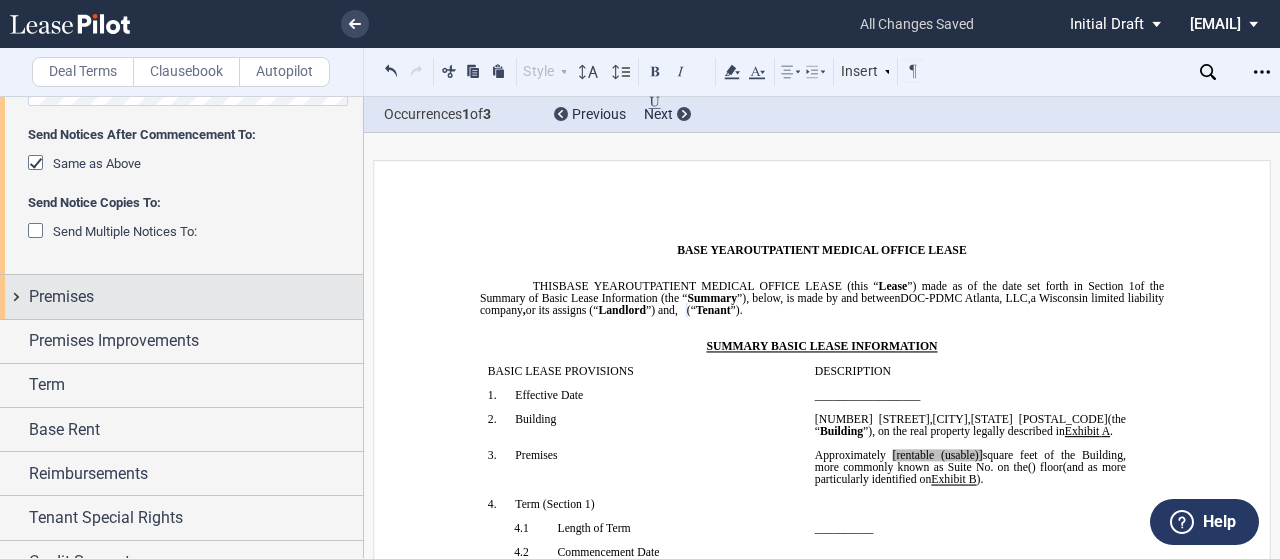 click on "Premises" at bounding box center (196, 297) 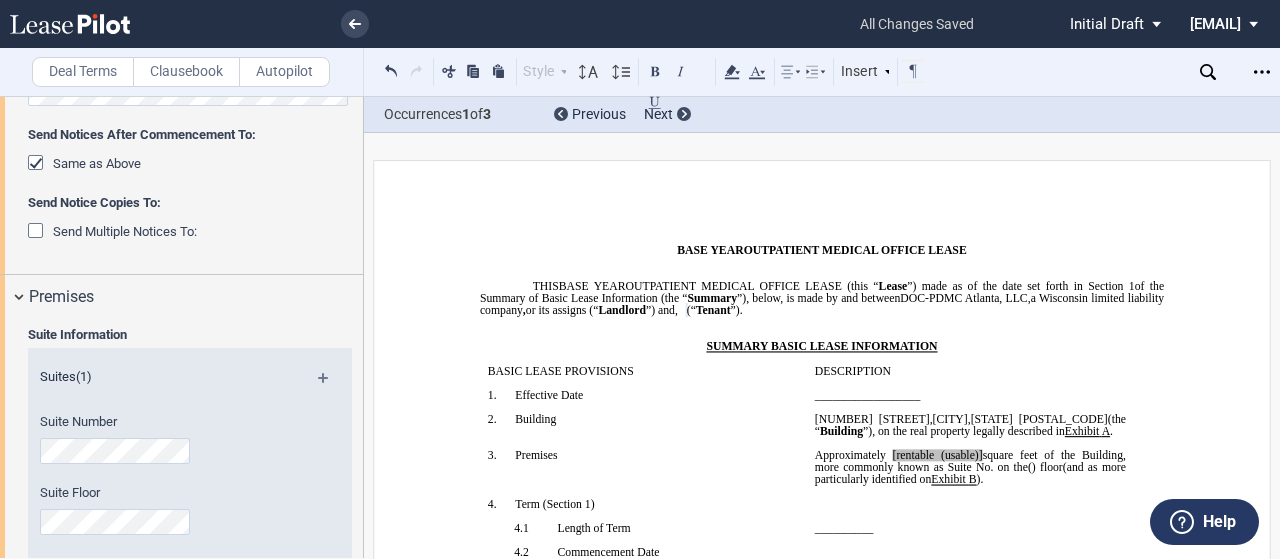 scroll, scrollTop: 805, scrollLeft: 0, axis: vertical 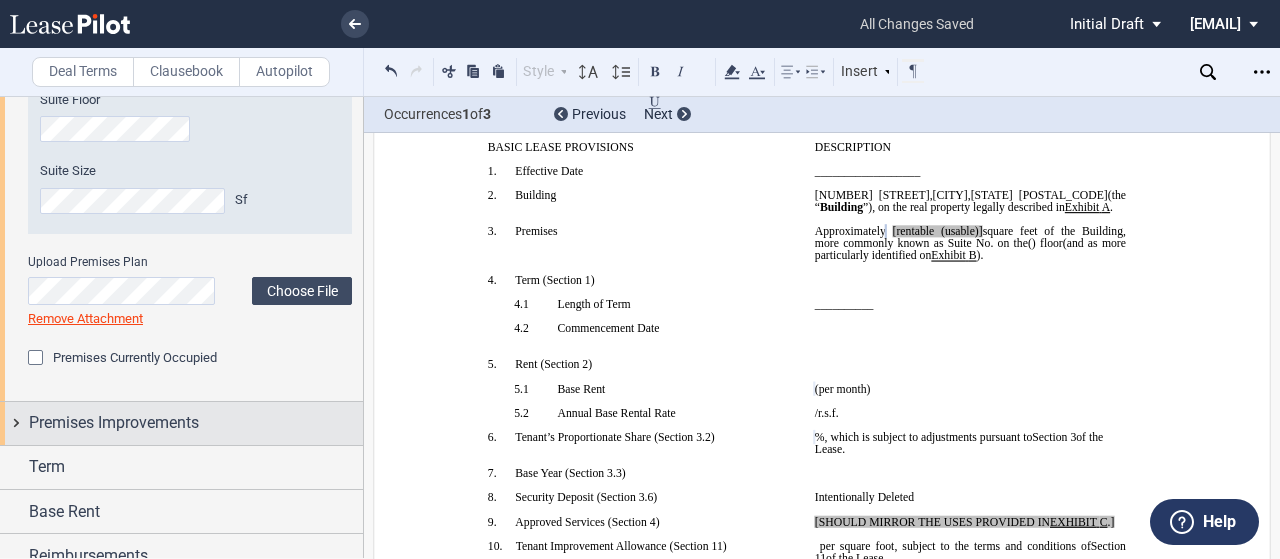 click on "Premises Improvements" at bounding box center (196, 423) 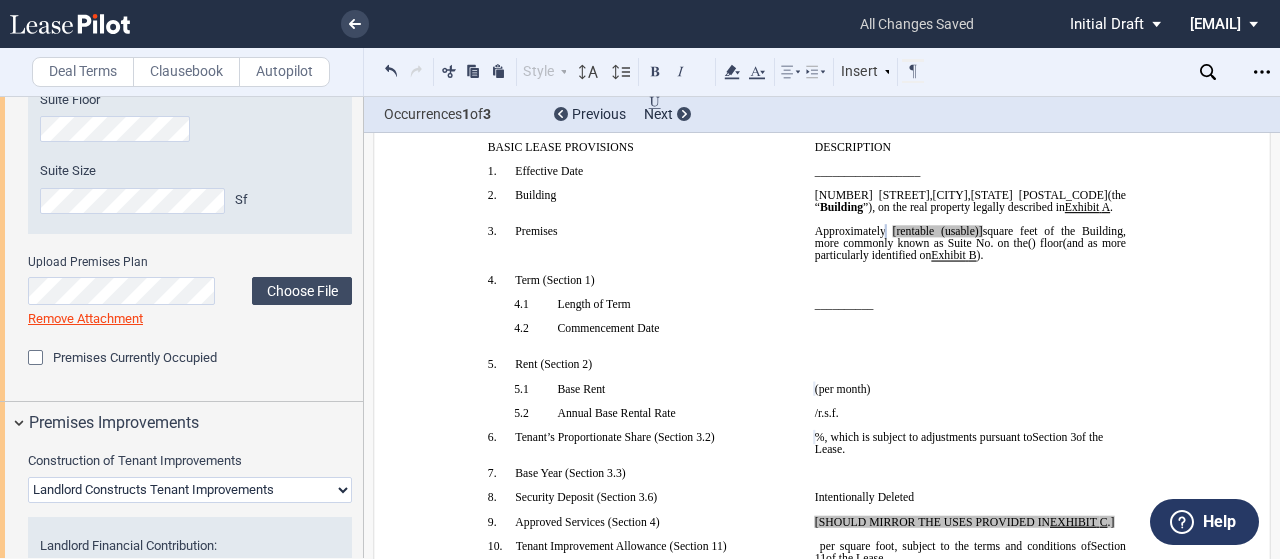 scroll, scrollTop: 712, scrollLeft: 0, axis: vertical 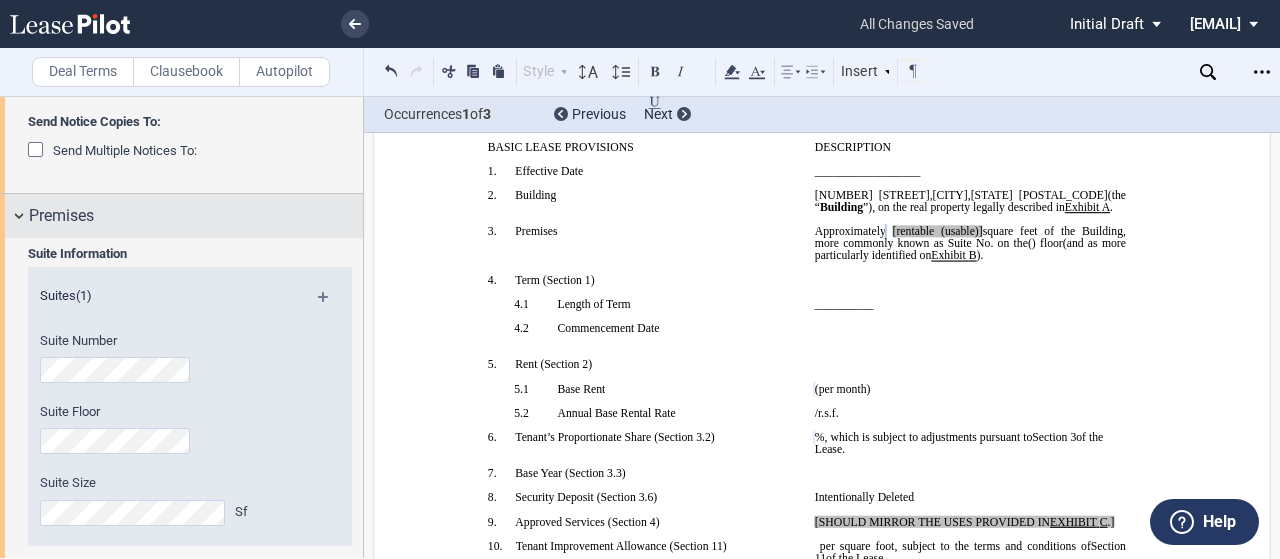 click on "Premises" at bounding box center [196, 216] 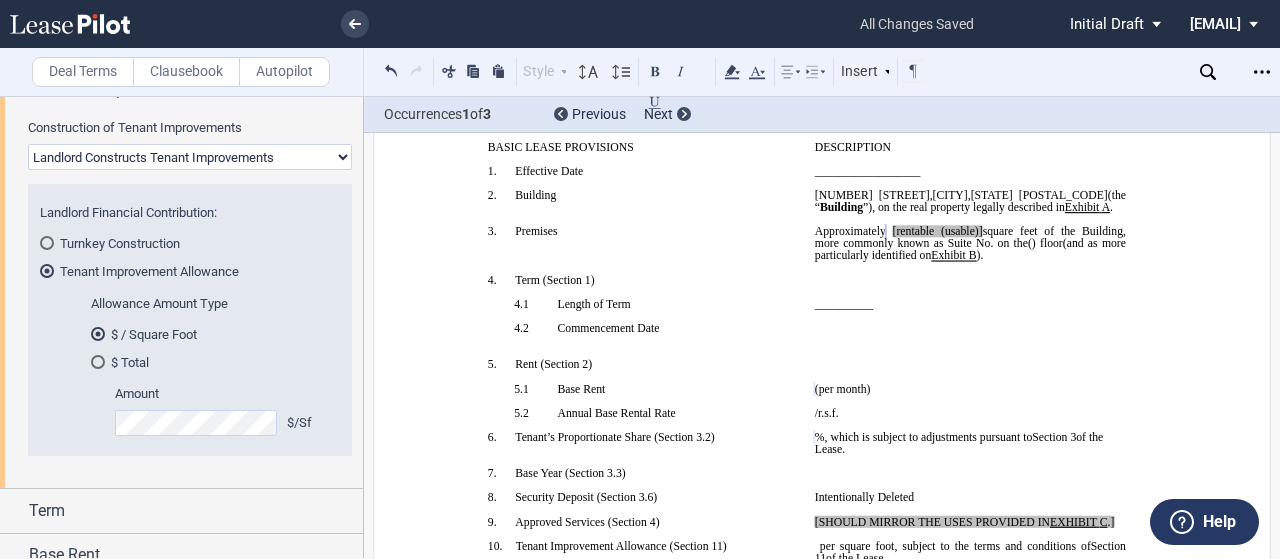 scroll, scrollTop: 887, scrollLeft: 0, axis: vertical 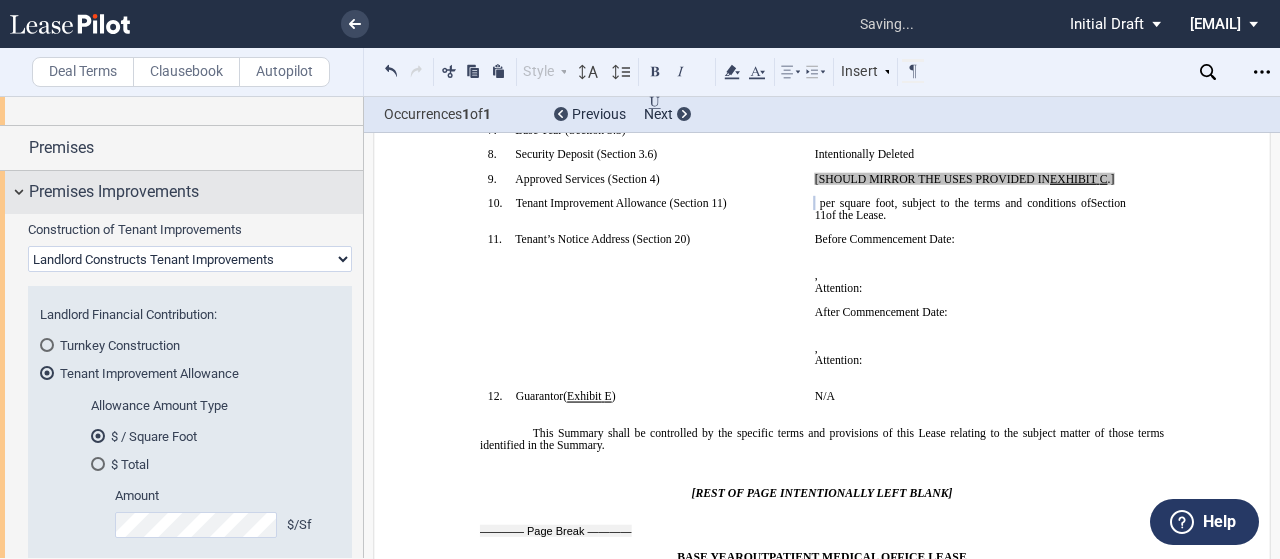 click on "Premises Improvements" at bounding box center (114, 192) 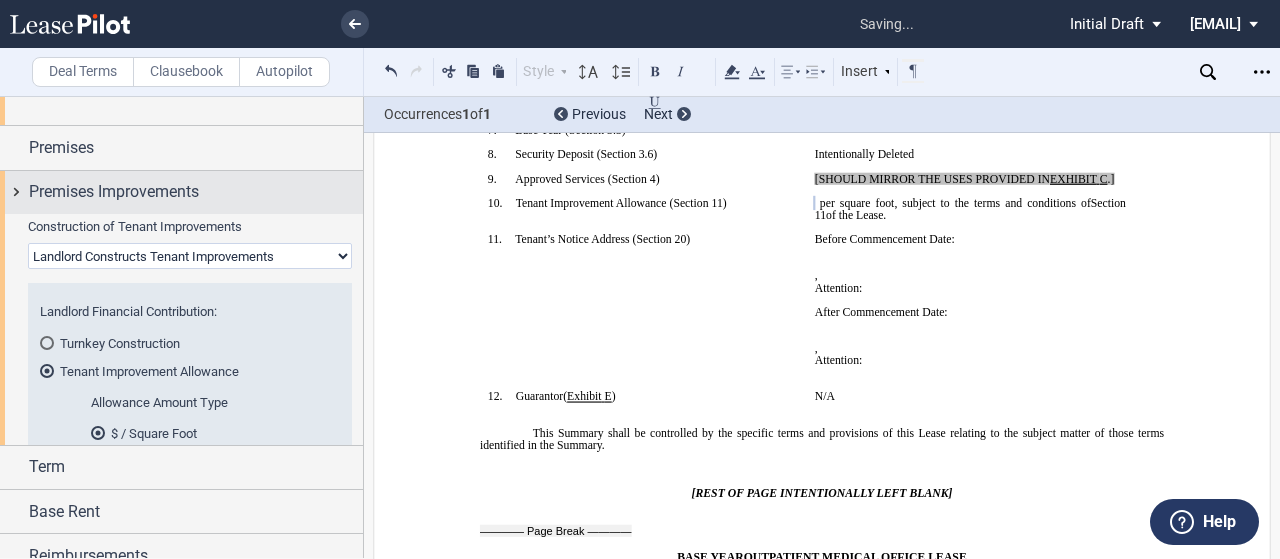 scroll, scrollTop: 698, scrollLeft: 0, axis: vertical 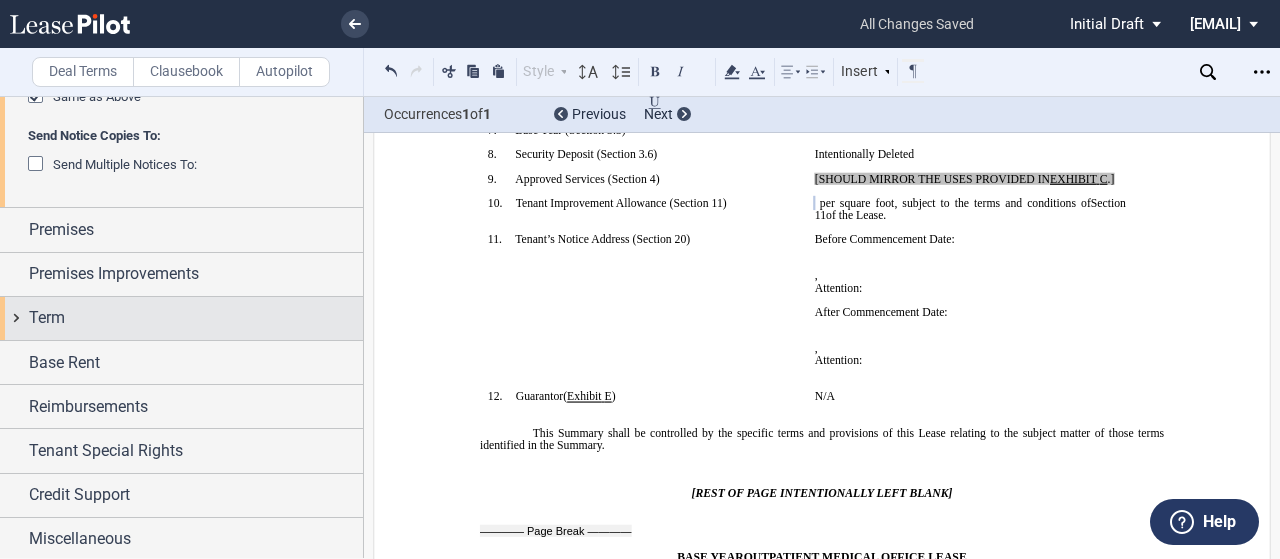click on "Term" at bounding box center (196, 318) 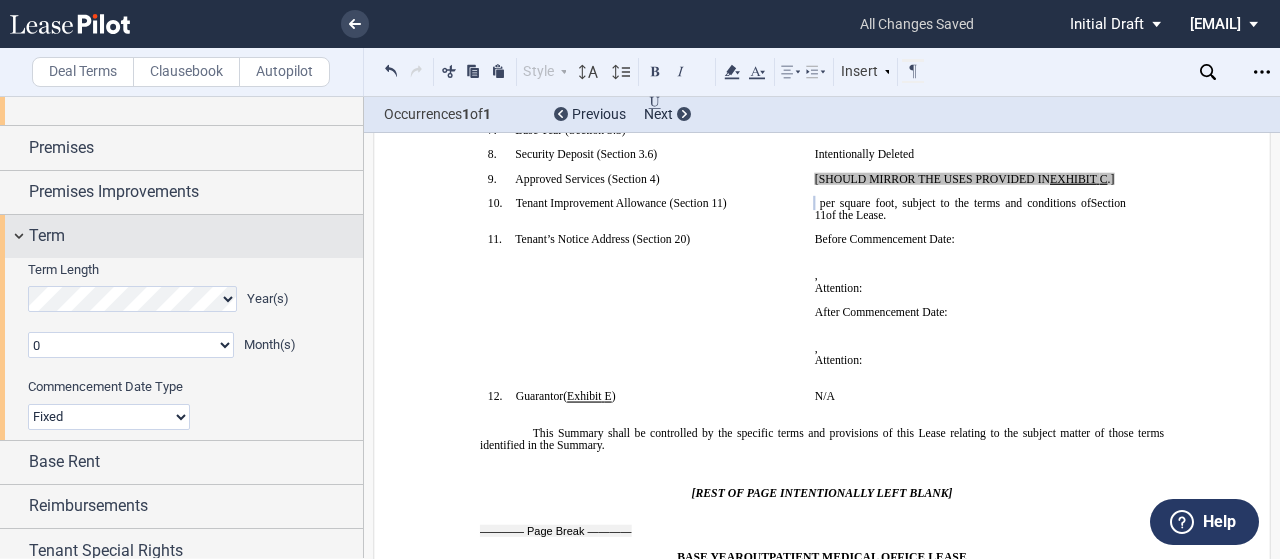 scroll, scrollTop: 780, scrollLeft: 0, axis: vertical 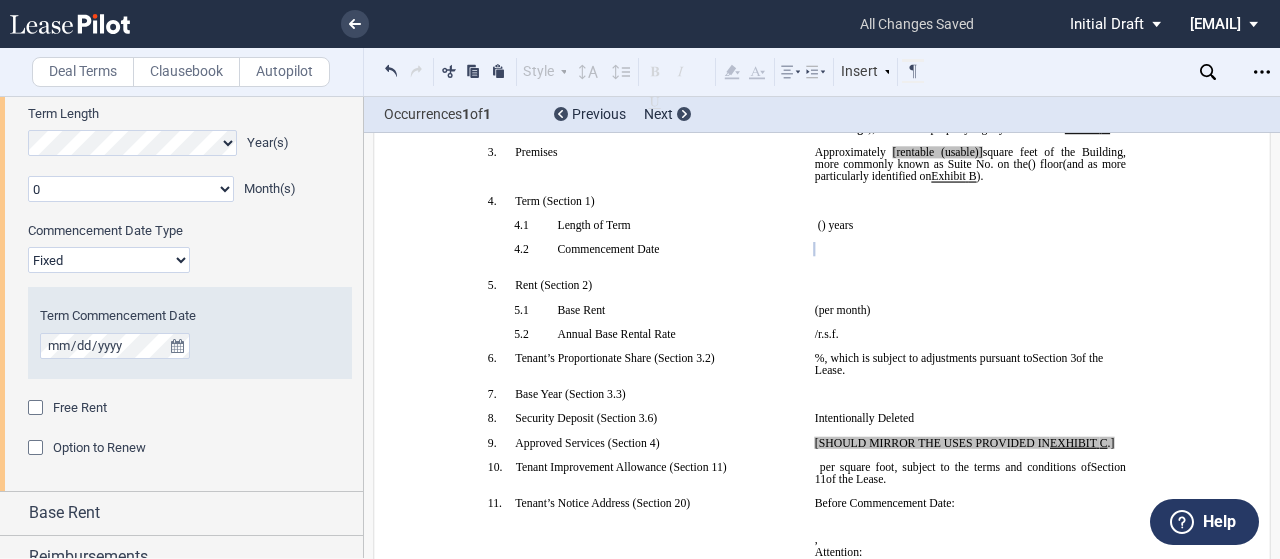 click at bounding box center [38, 450] 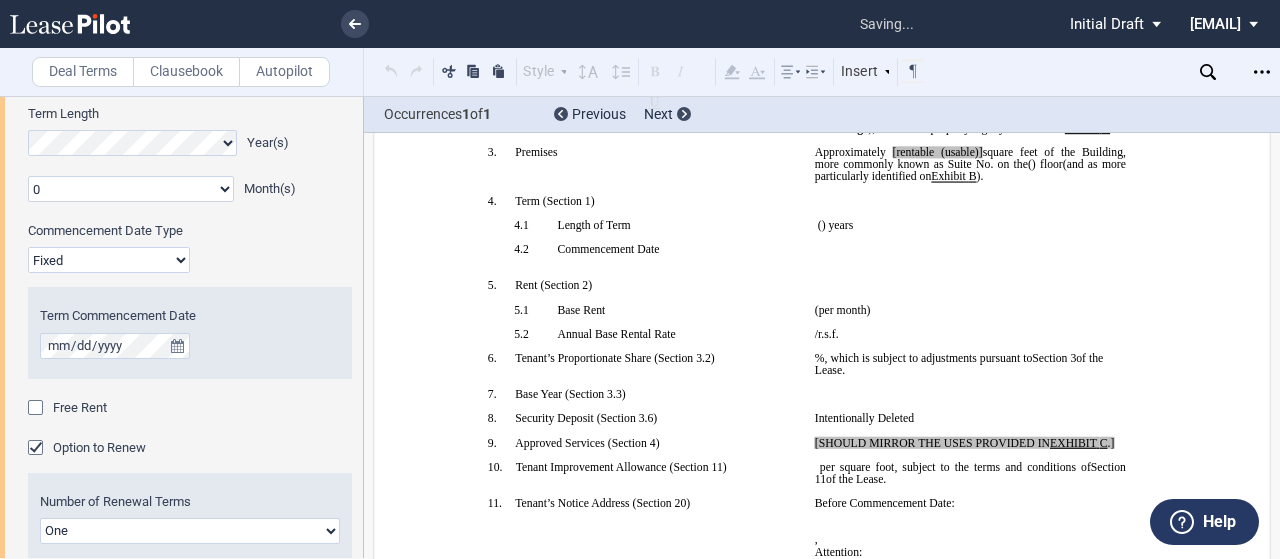 scroll, scrollTop: 1082, scrollLeft: 0, axis: vertical 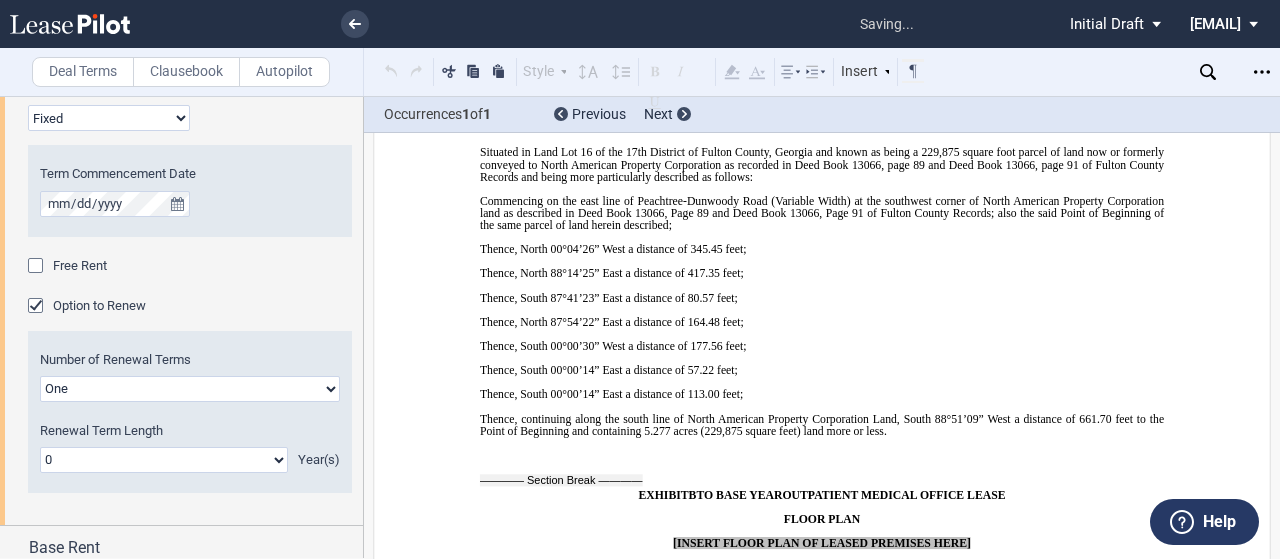 click on "0 1 2 3 4 5 6 7 8 9 10 11 12 13 14 15 16 17 18 19 20" 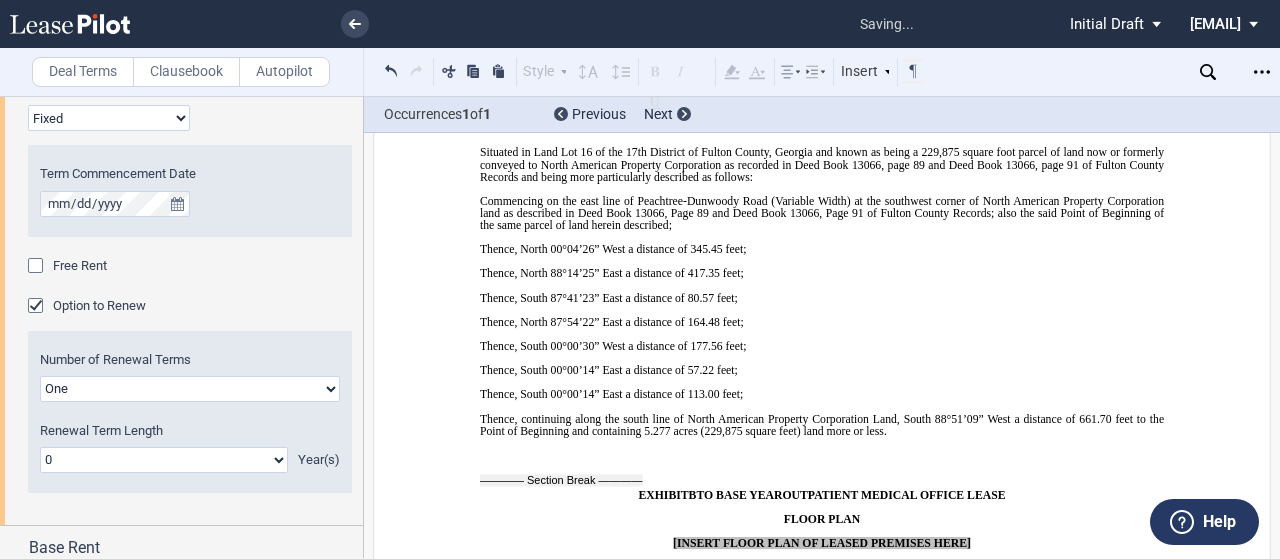 select on "number:5" 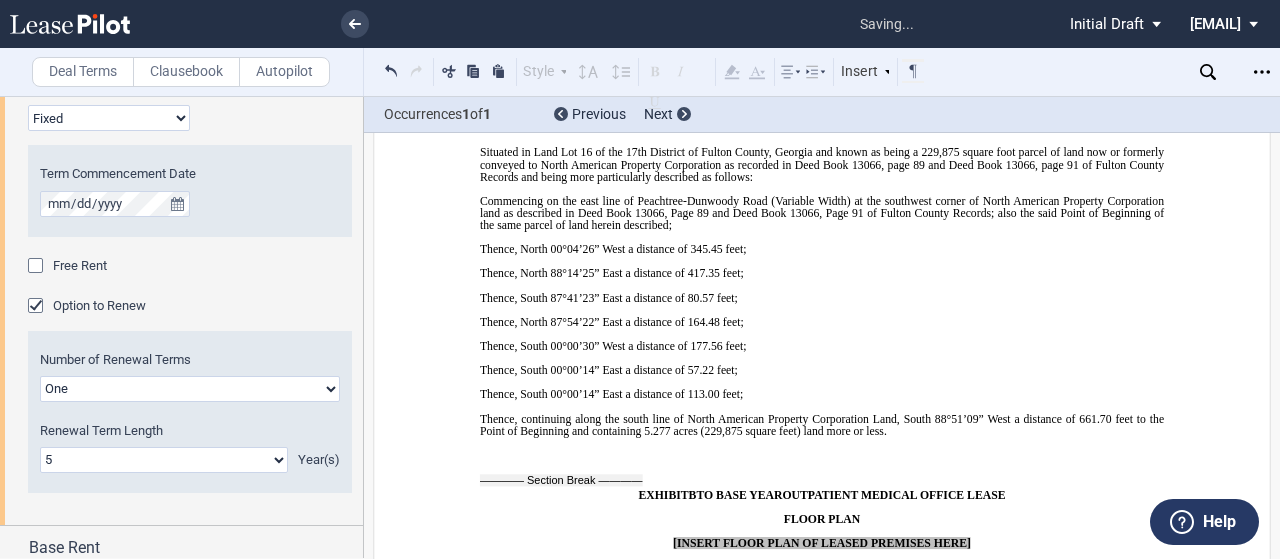click on "0 1 2 3 4 5 6 7 8 9 10 11 12 13 14 15 16 17 18 19 20" 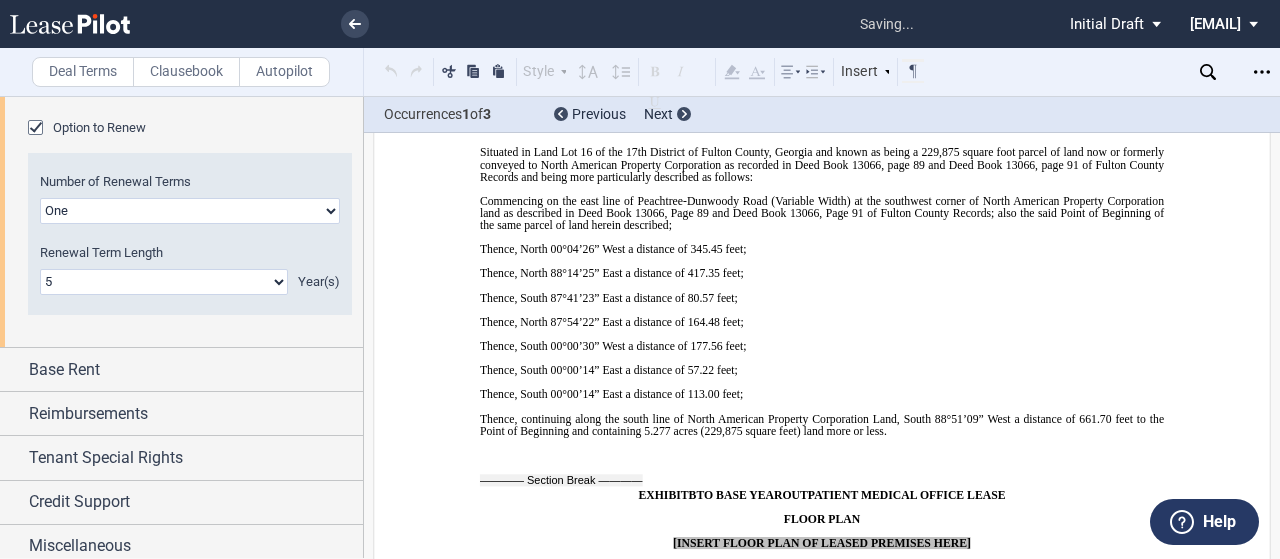 scroll, scrollTop: 1267, scrollLeft: 0, axis: vertical 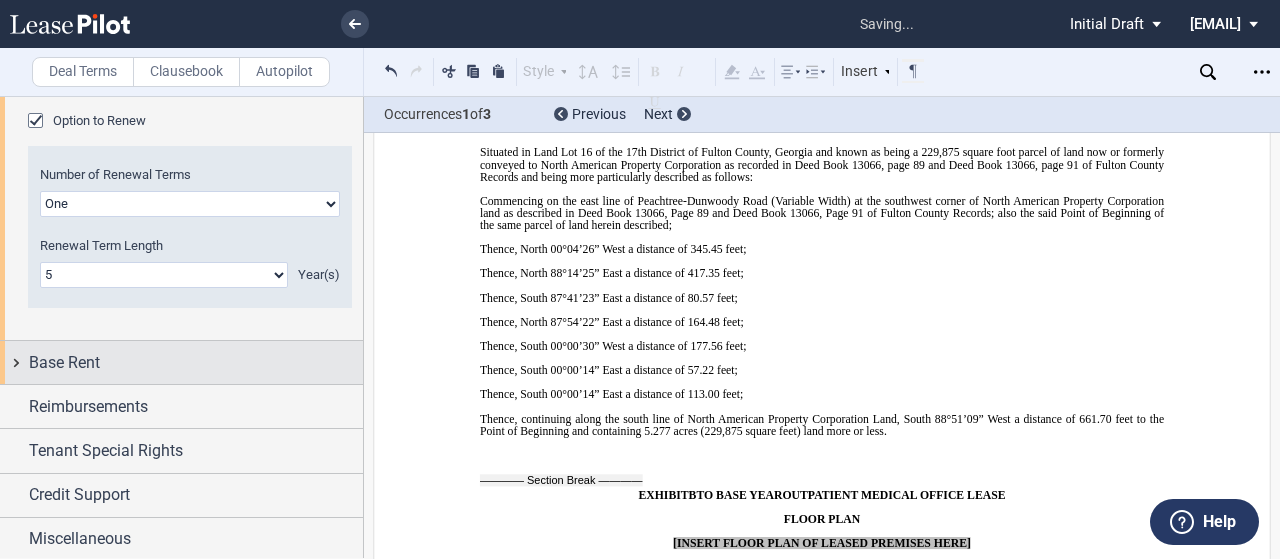 click on "Base Rent" at bounding box center [196, 363] 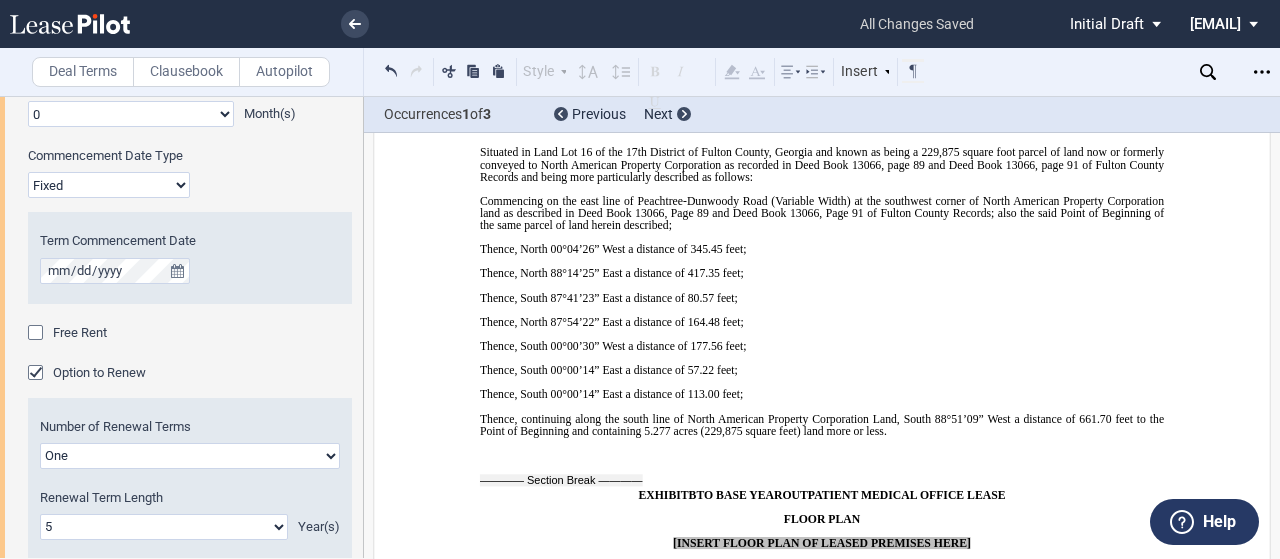 scroll, scrollTop: 874, scrollLeft: 0, axis: vertical 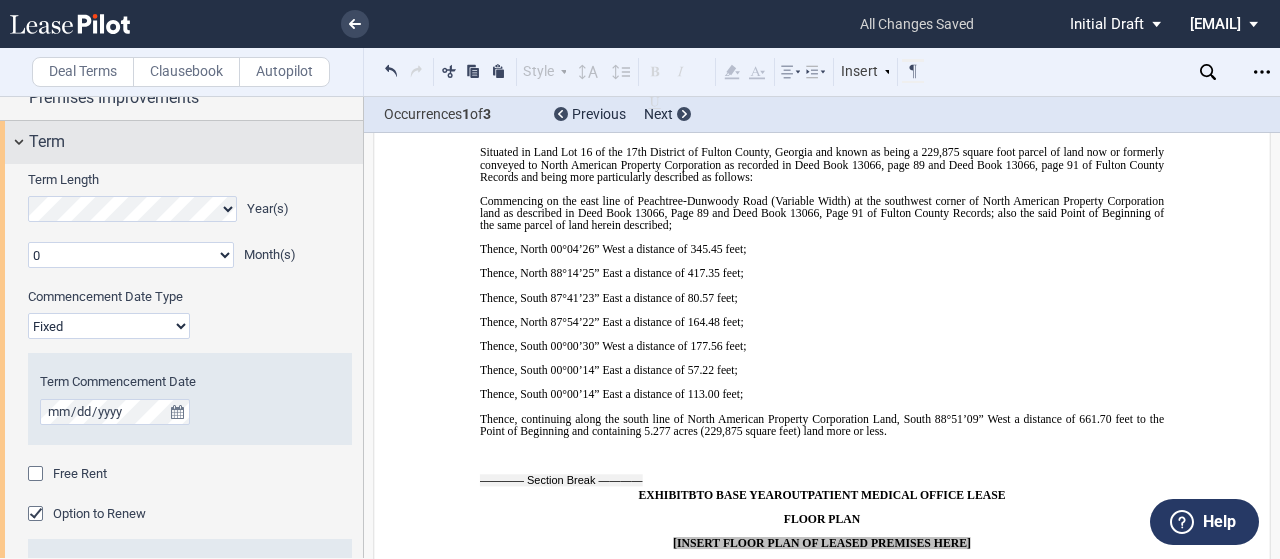 click on "Term" at bounding box center (196, 142) 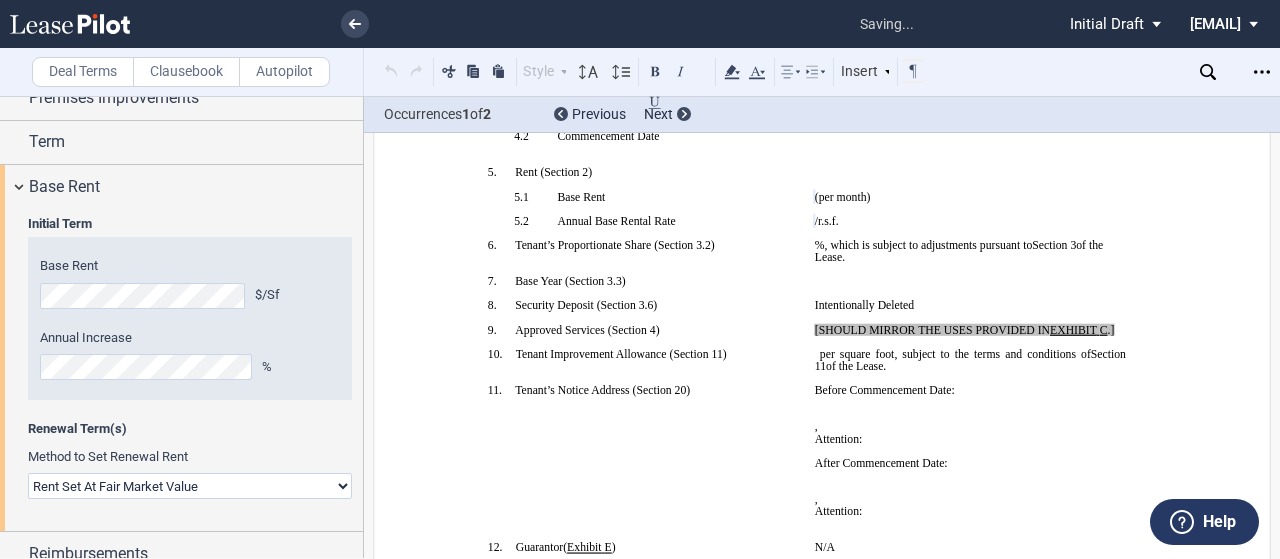 scroll, scrollTop: 395, scrollLeft: 0, axis: vertical 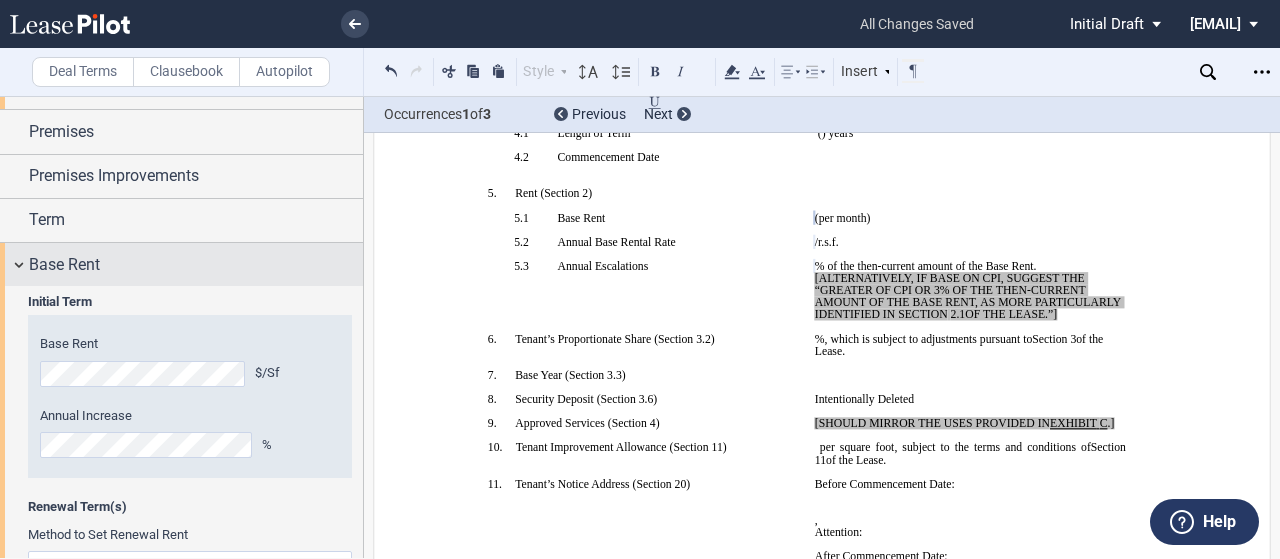click on "Base Rent" at bounding box center (196, 265) 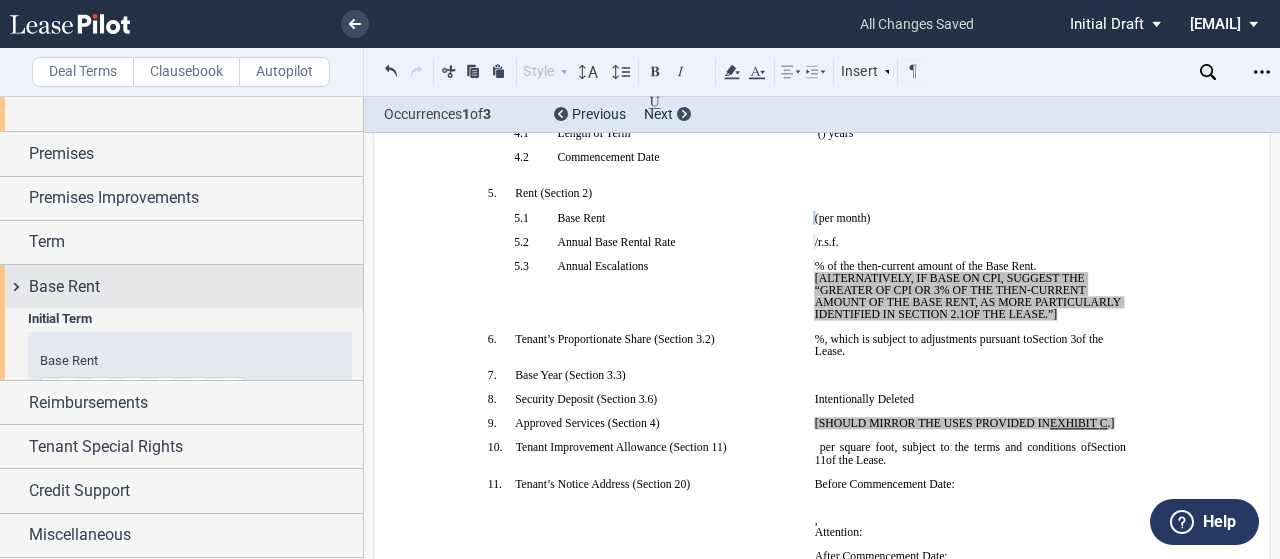 scroll, scrollTop: 698, scrollLeft: 0, axis: vertical 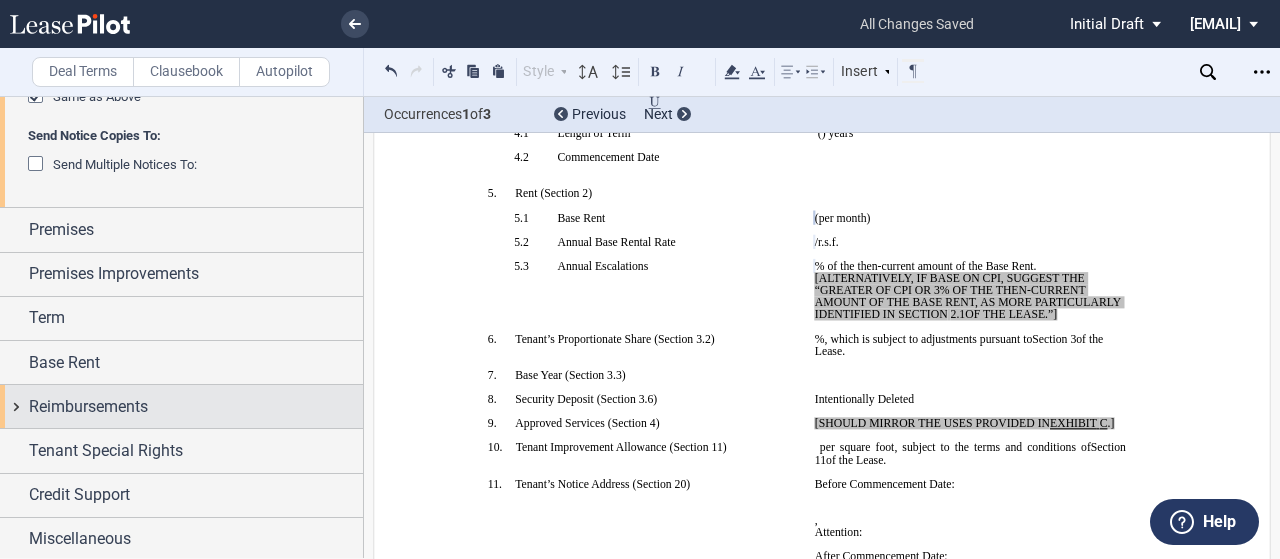 click on "Reimbursements" at bounding box center (181, 406) 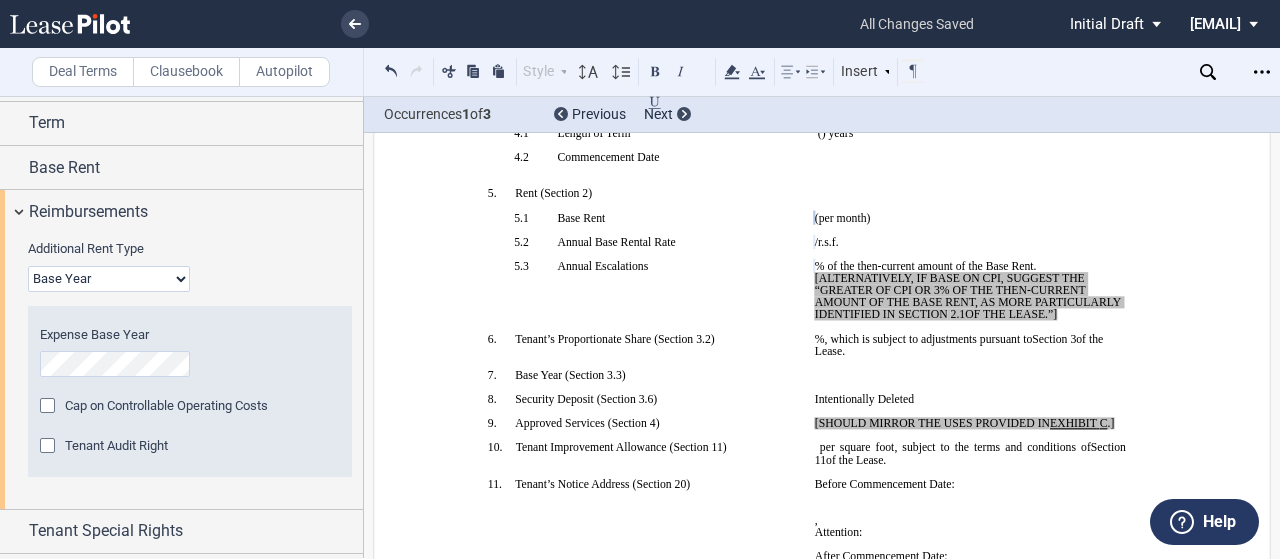 scroll, scrollTop: 894, scrollLeft: 0, axis: vertical 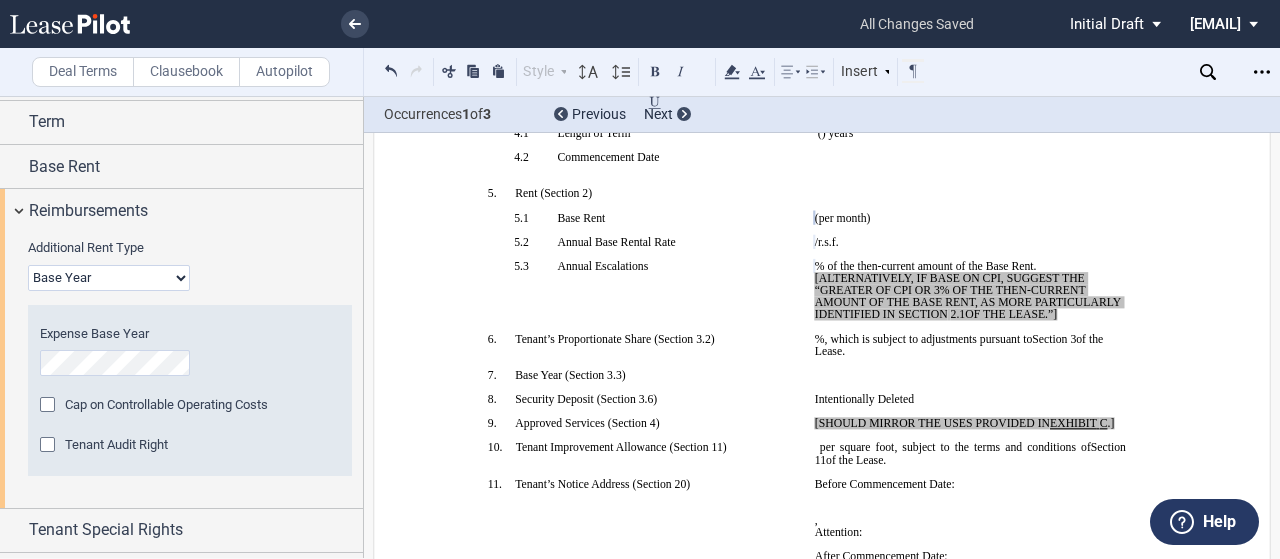 click on "Base Year
Triple Net" at bounding box center [109, 278] 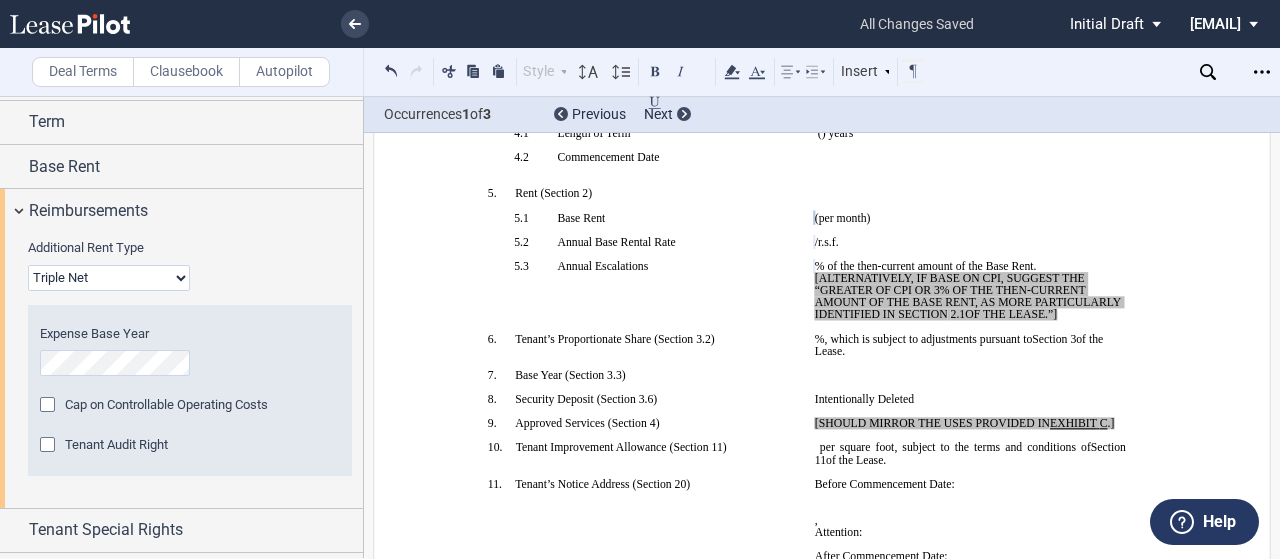 click on "Base Year
Triple Net" at bounding box center [109, 278] 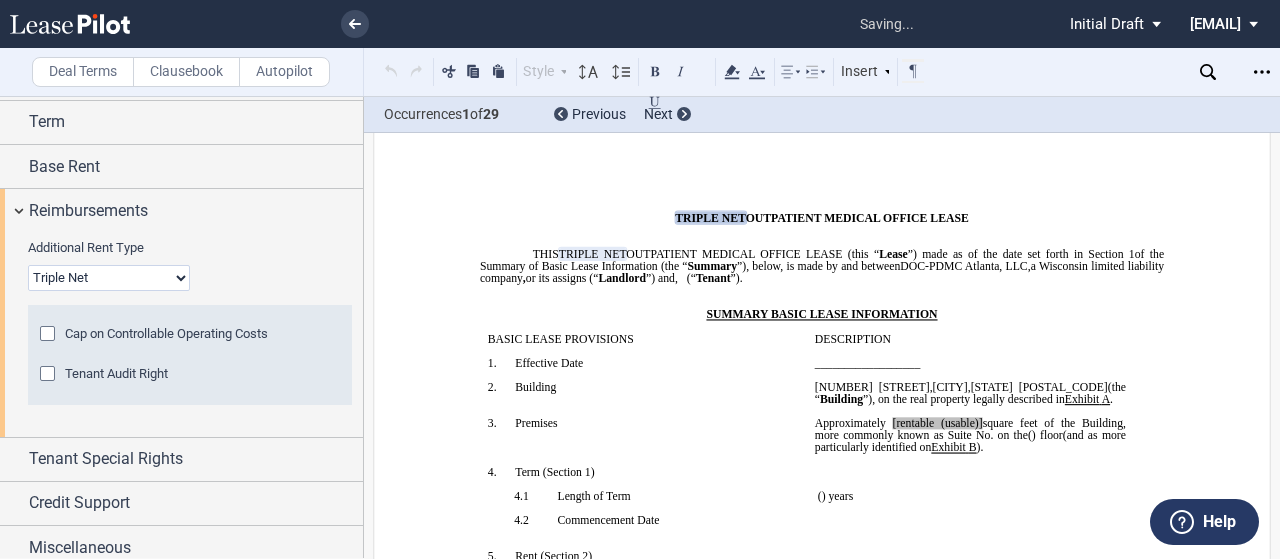 scroll, scrollTop: 0, scrollLeft: 0, axis: both 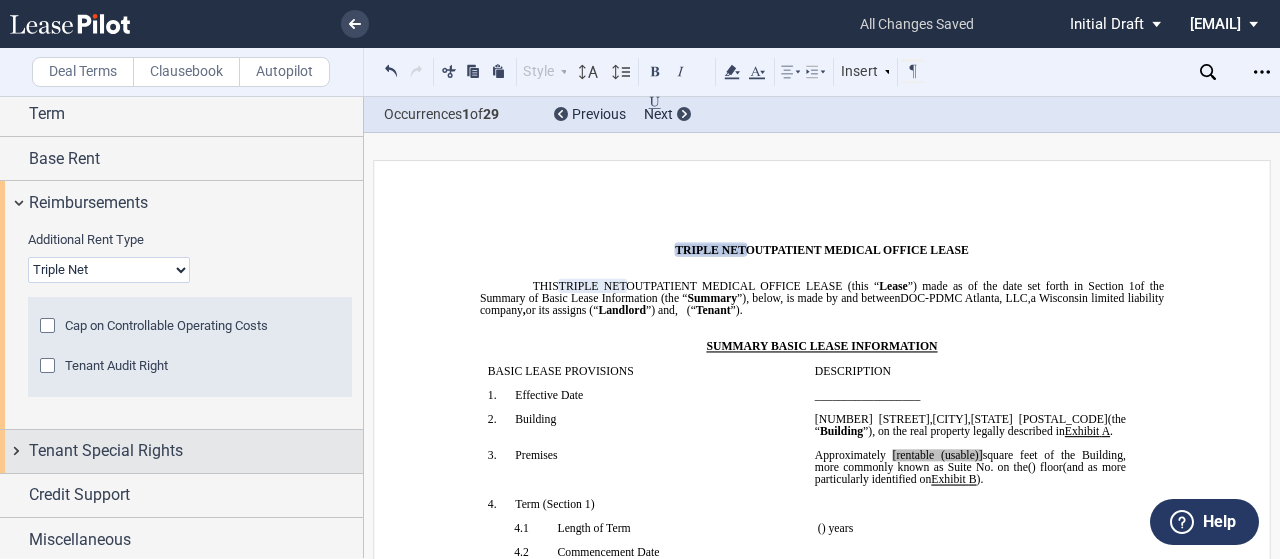 click on "Tenant Special Rights" at bounding box center (181, 451) 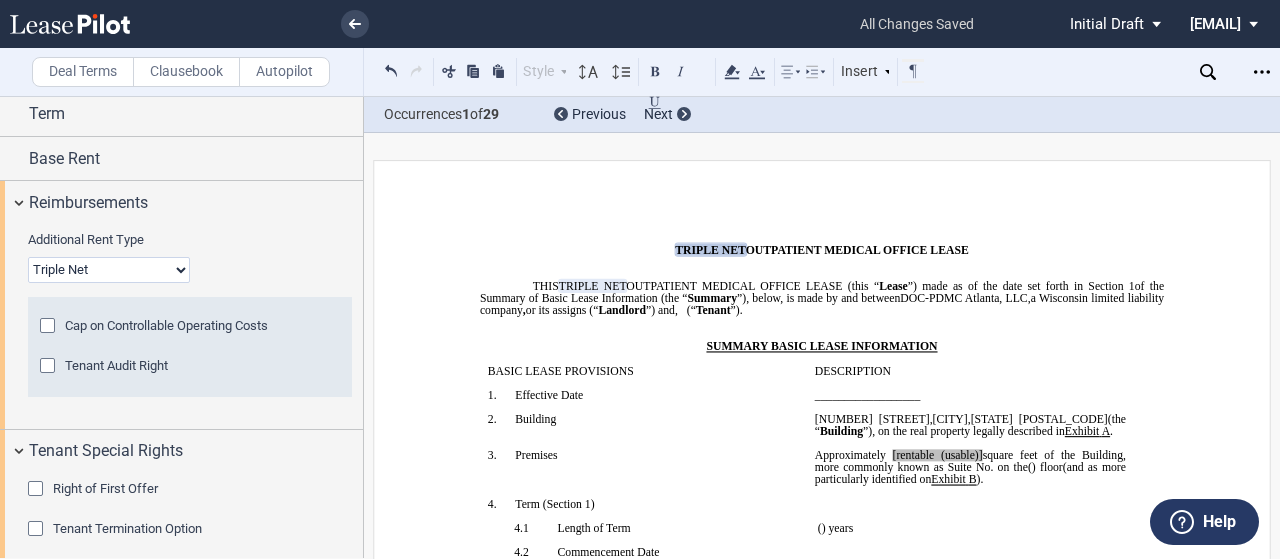 scroll, scrollTop: 1001, scrollLeft: 0, axis: vertical 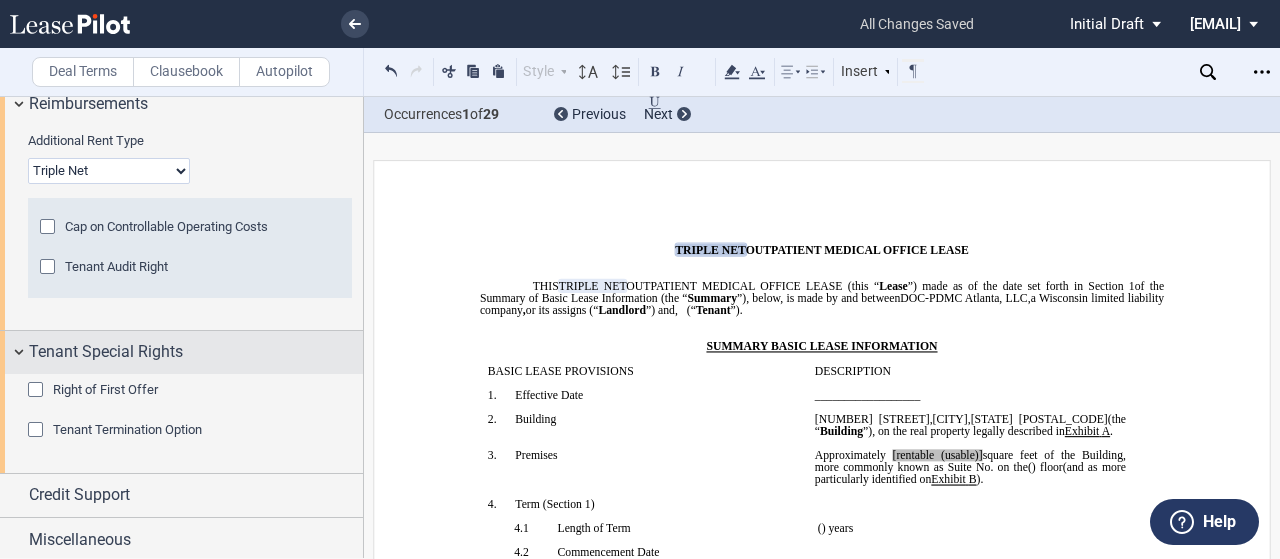 click on "Tenant Special Rights" at bounding box center (106, 352) 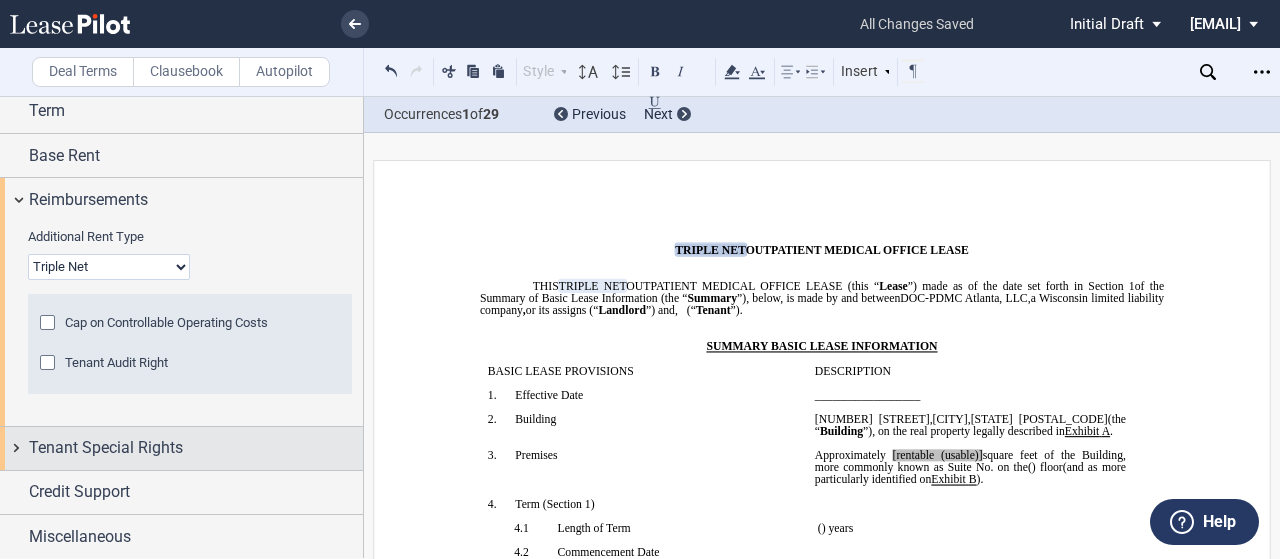 scroll, scrollTop: 902, scrollLeft: 0, axis: vertical 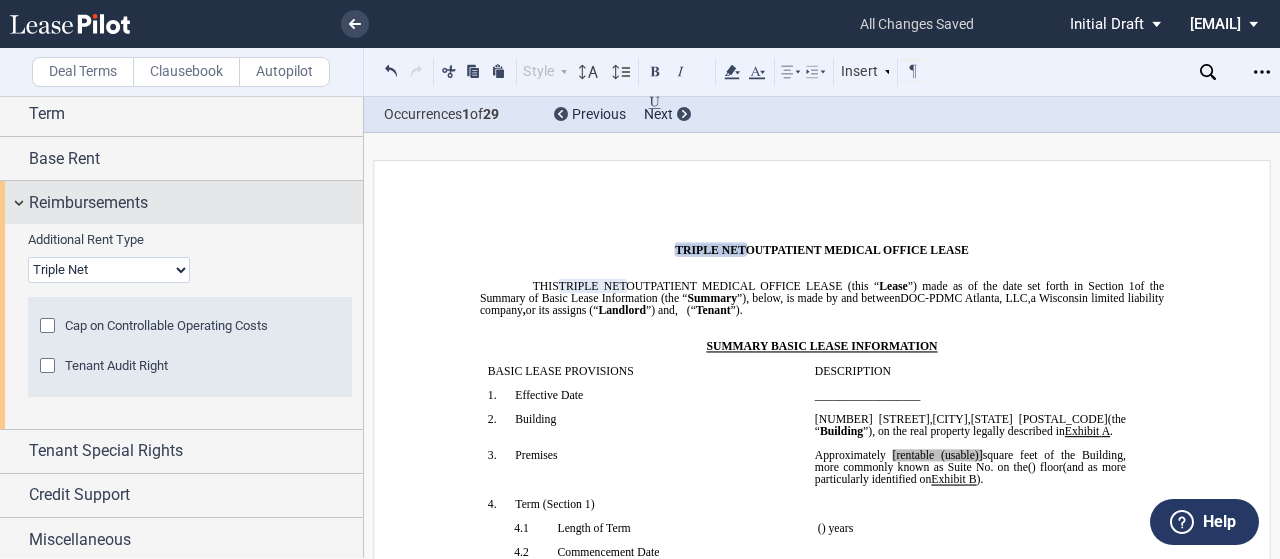 click on "Reimbursements" at bounding box center (196, 203) 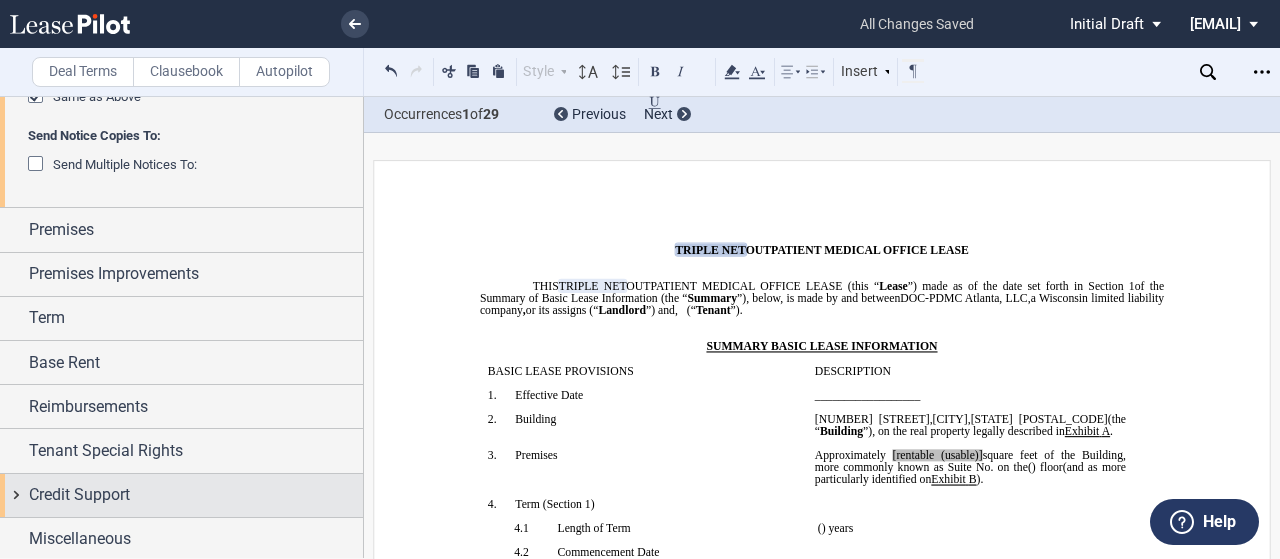 click on "Credit Support" at bounding box center [181, 495] 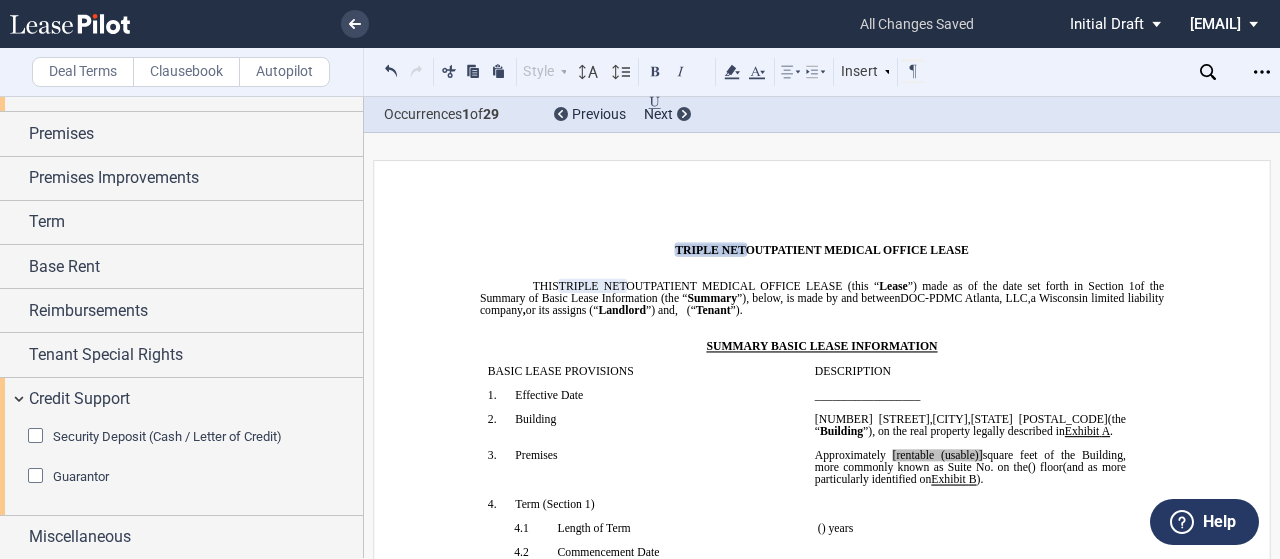 scroll, scrollTop: 797, scrollLeft: 0, axis: vertical 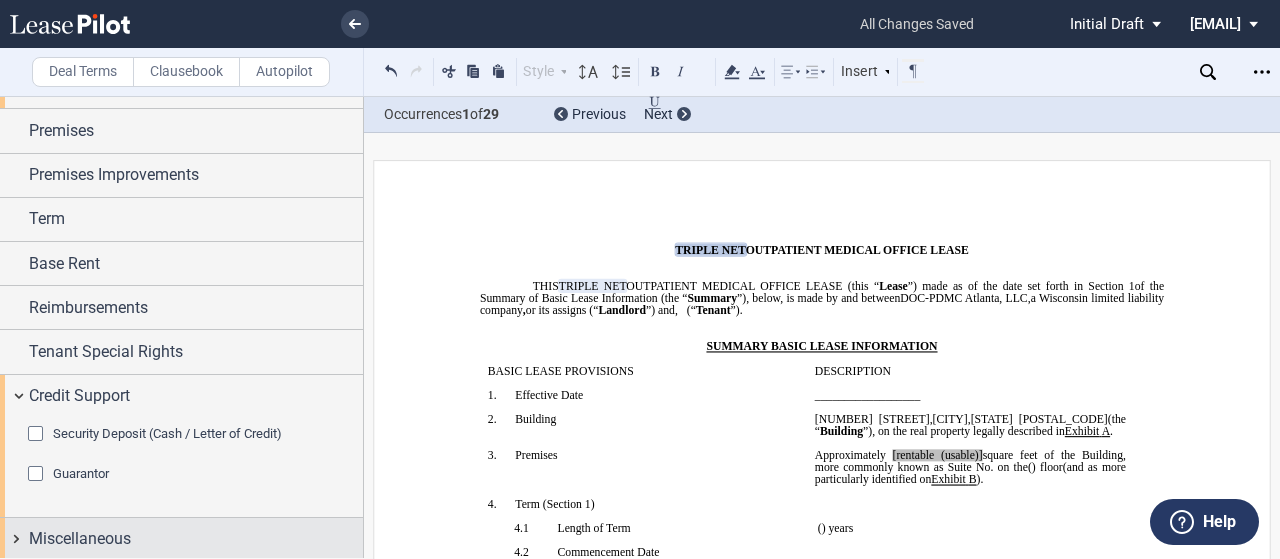 click on "Miscellaneous" at bounding box center [196, 539] 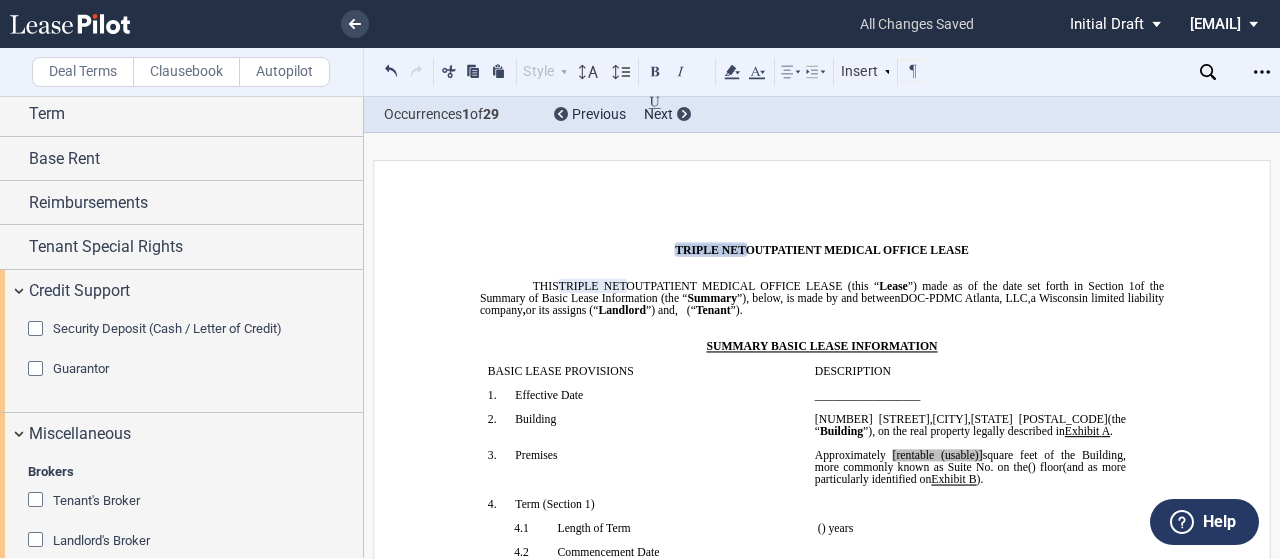 scroll, scrollTop: 1006, scrollLeft: 0, axis: vertical 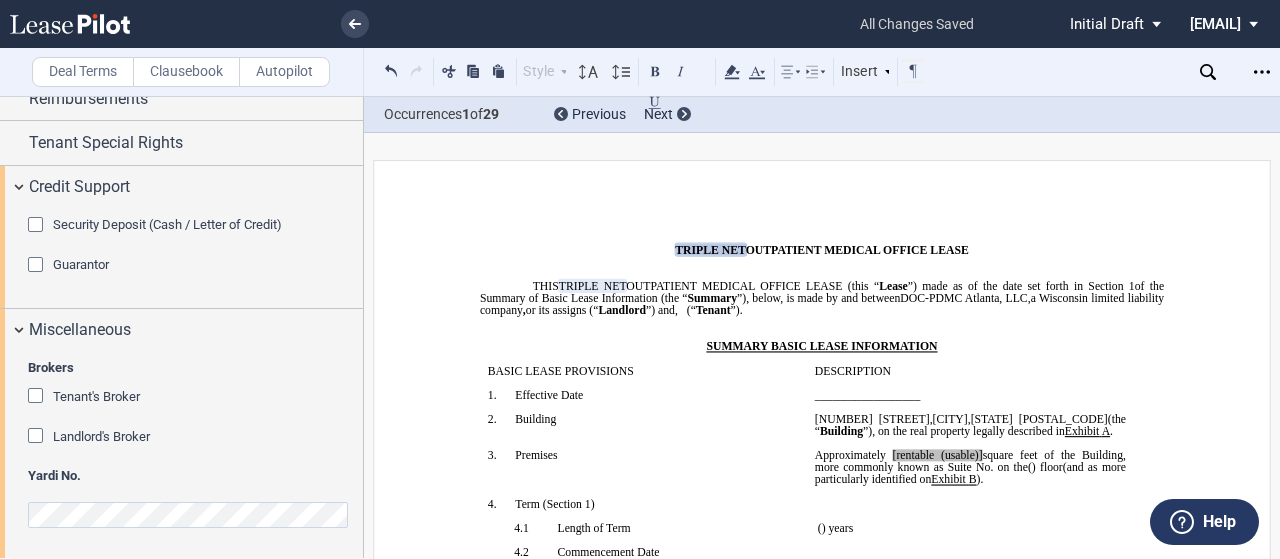 click at bounding box center (38, 398) 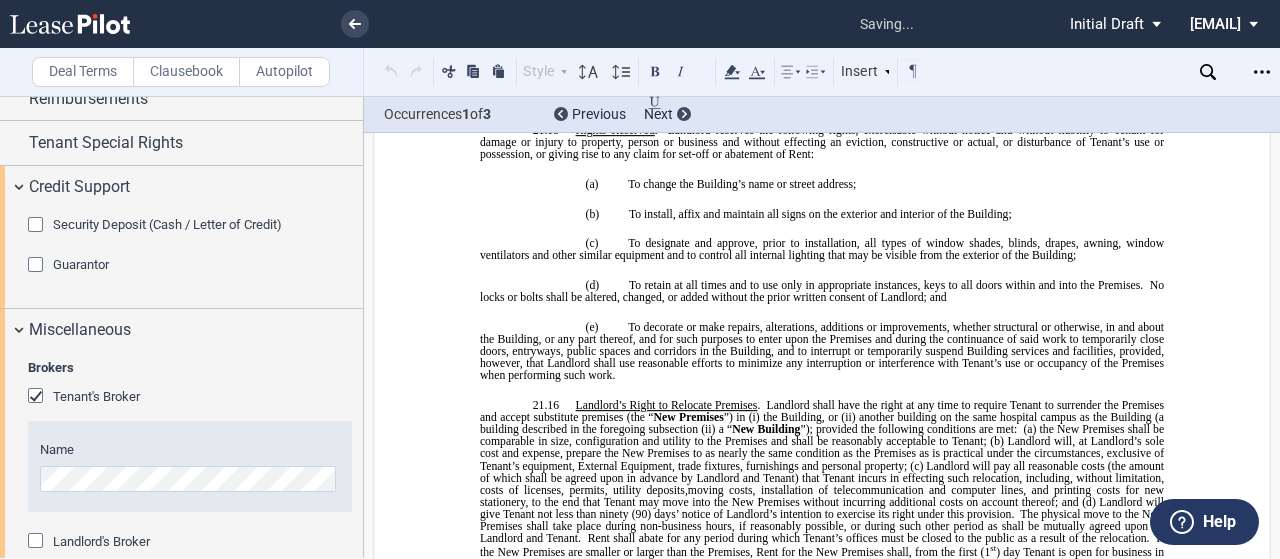 scroll, scrollTop: 17104, scrollLeft: 0, axis: vertical 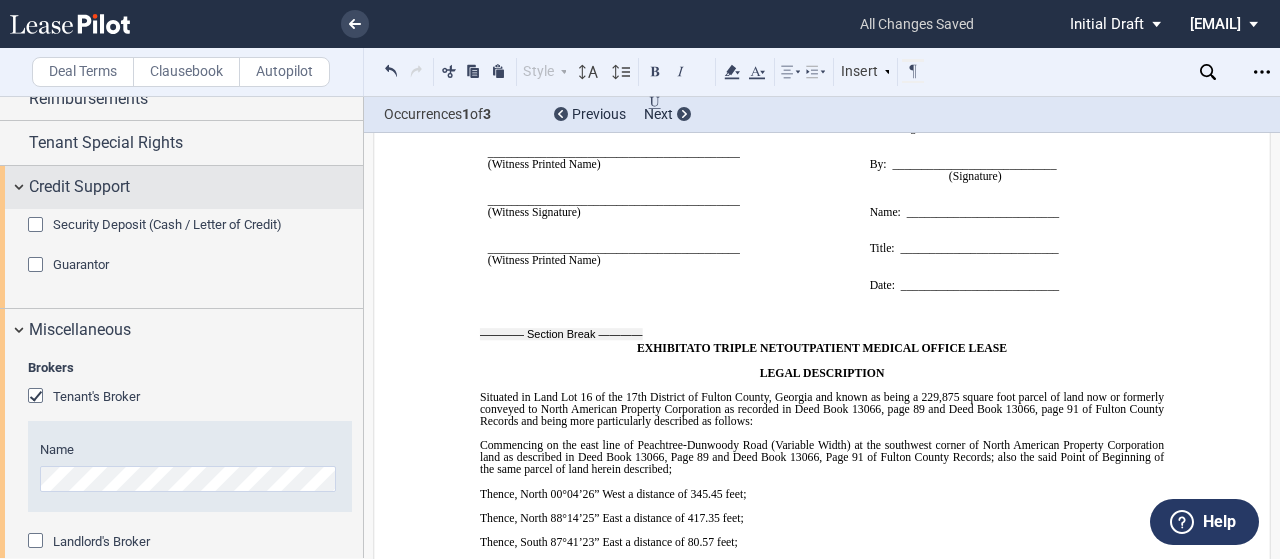 click on "Credit Support" at bounding box center [181, 187] 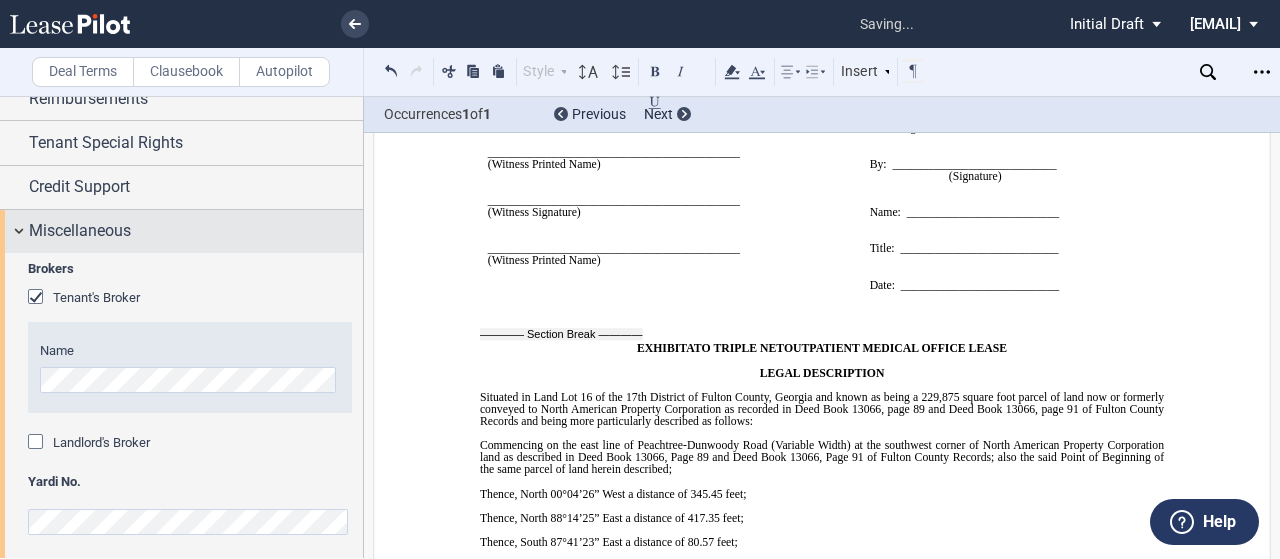 click on "Miscellaneous" at bounding box center [196, 231] 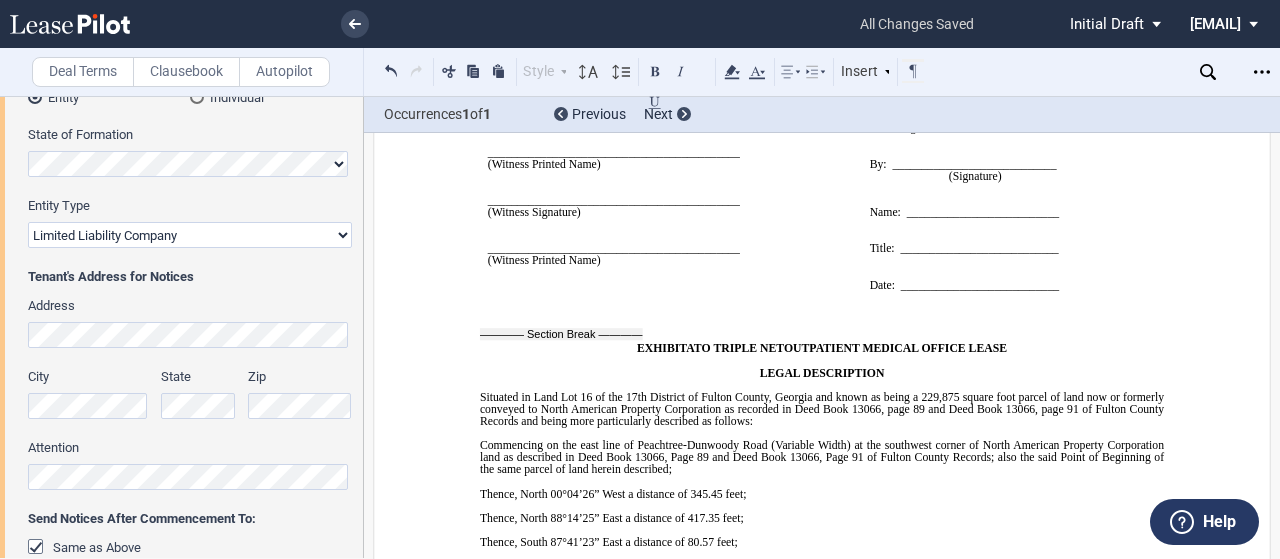 scroll, scrollTop: 0, scrollLeft: 0, axis: both 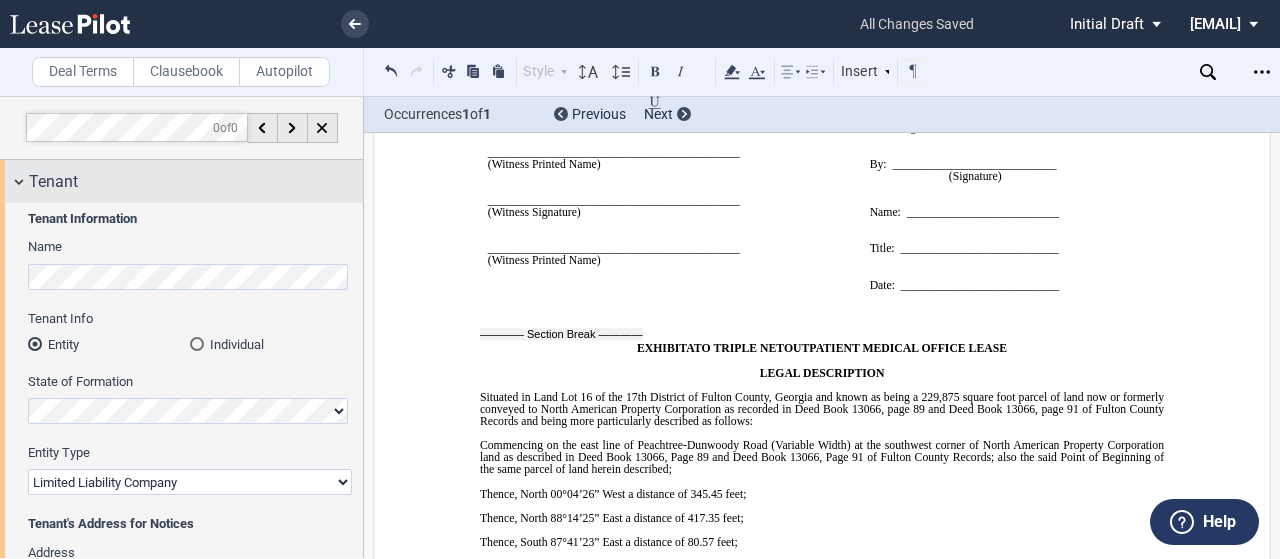click on "Tenant" at bounding box center (181, 181) 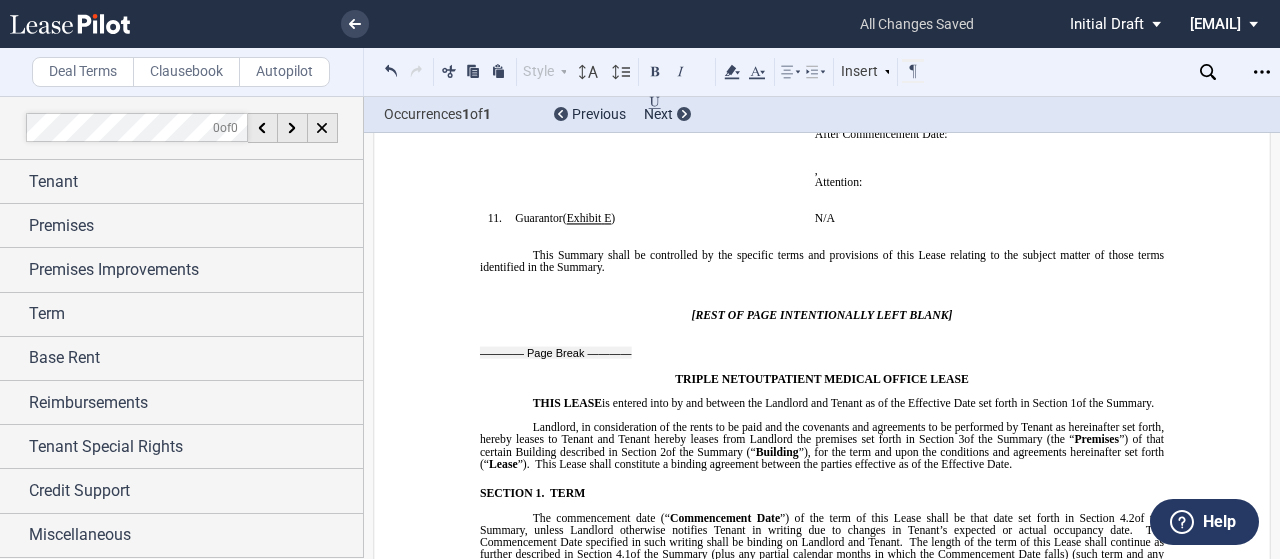 scroll, scrollTop: 0, scrollLeft: 0, axis: both 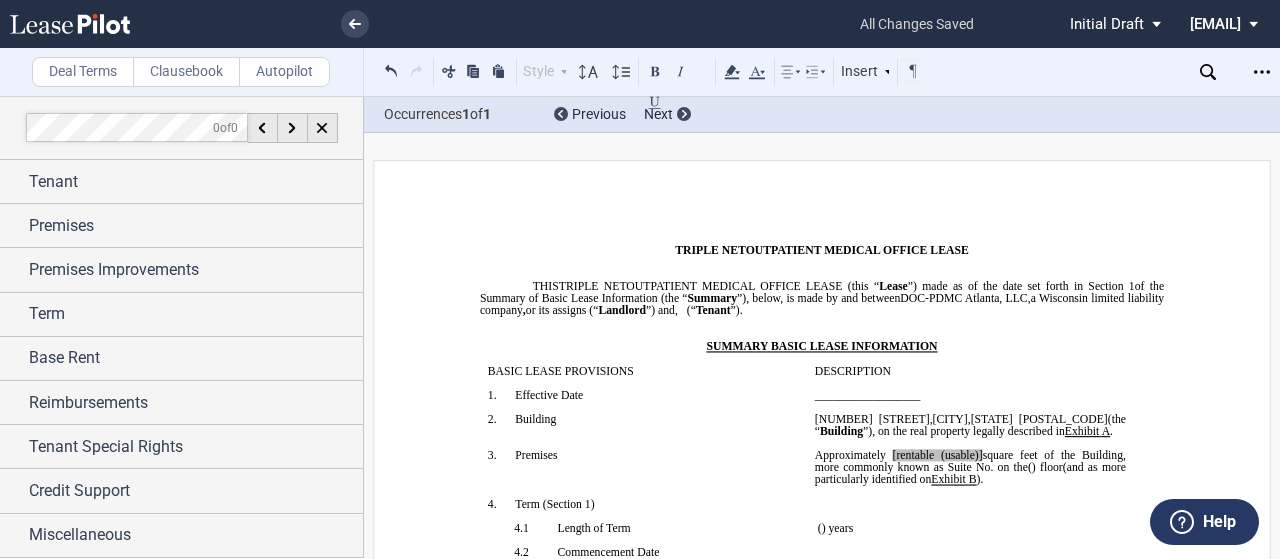 click on "[rentable (usable)]" 